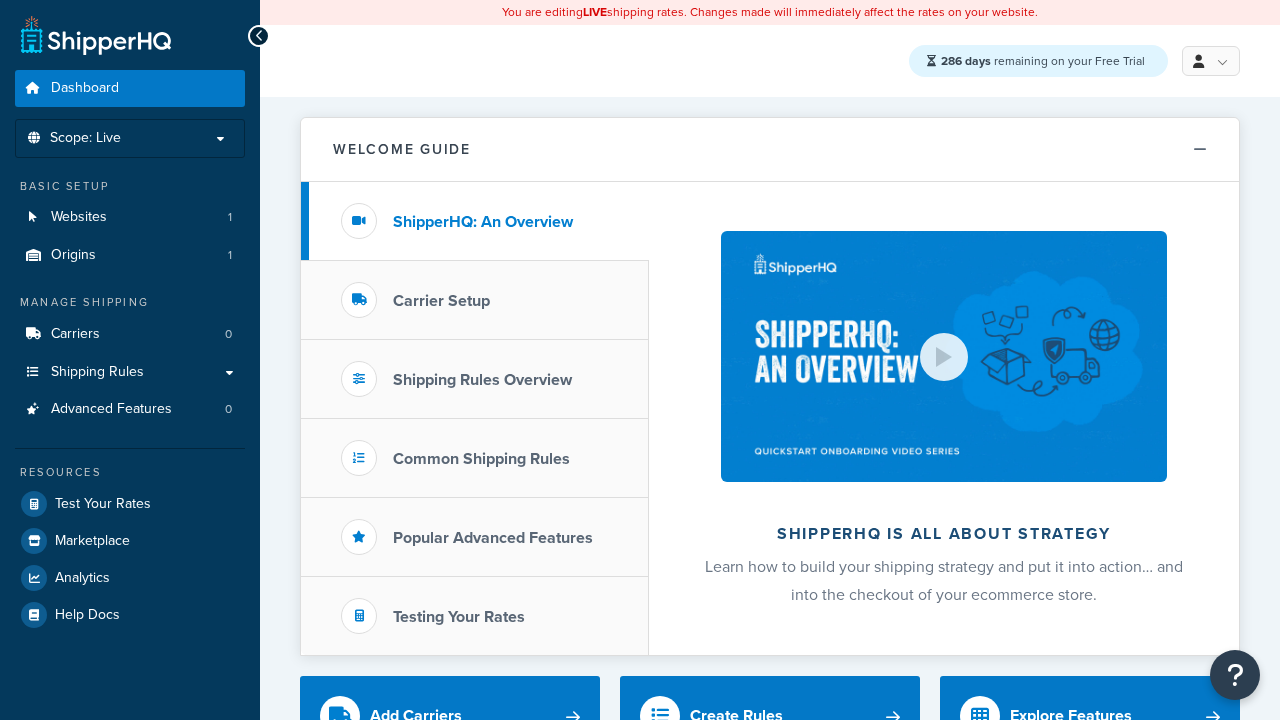 scroll, scrollTop: 0, scrollLeft: 0, axis: both 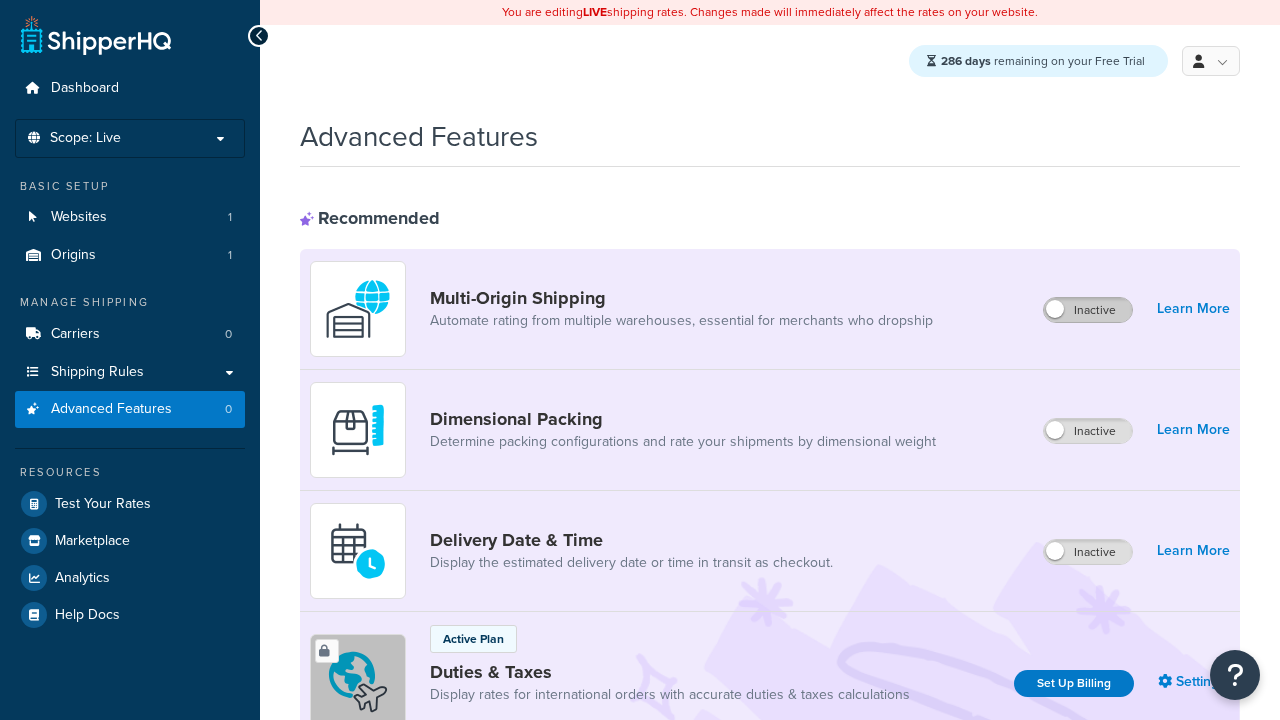 click on "Inactive" at bounding box center (1088, 310) 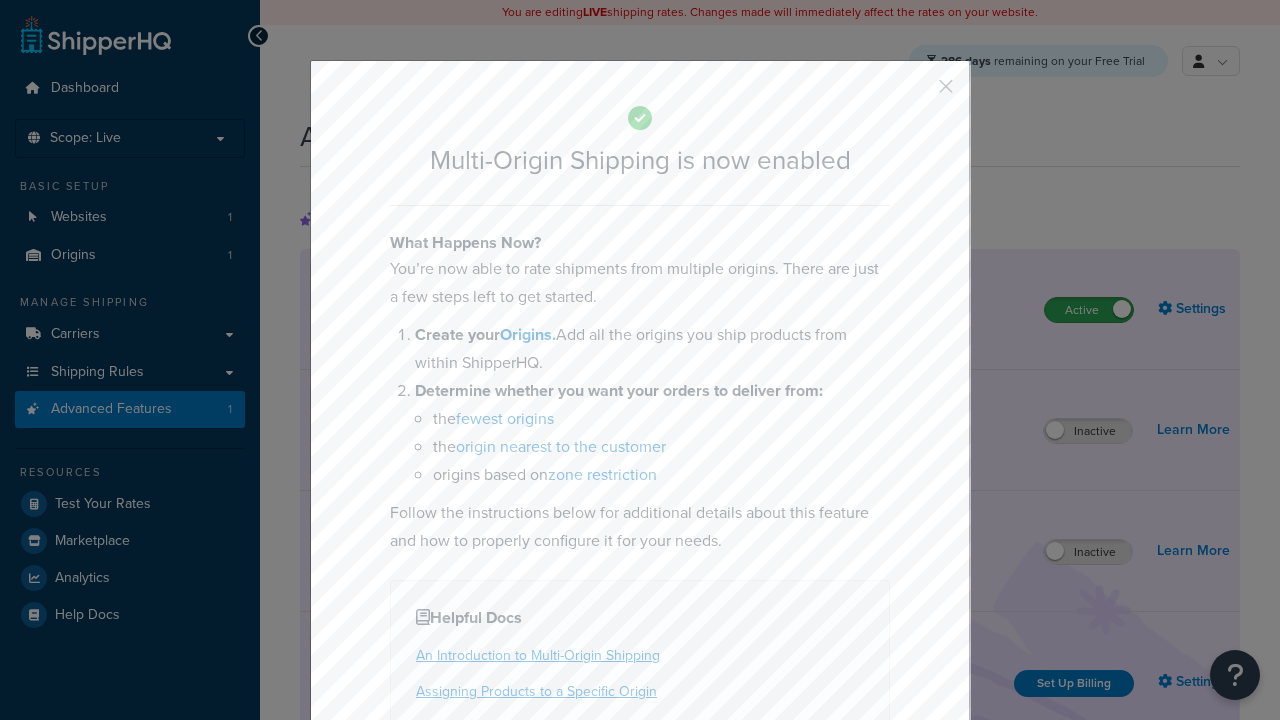 scroll, scrollTop: 0, scrollLeft: 0, axis: both 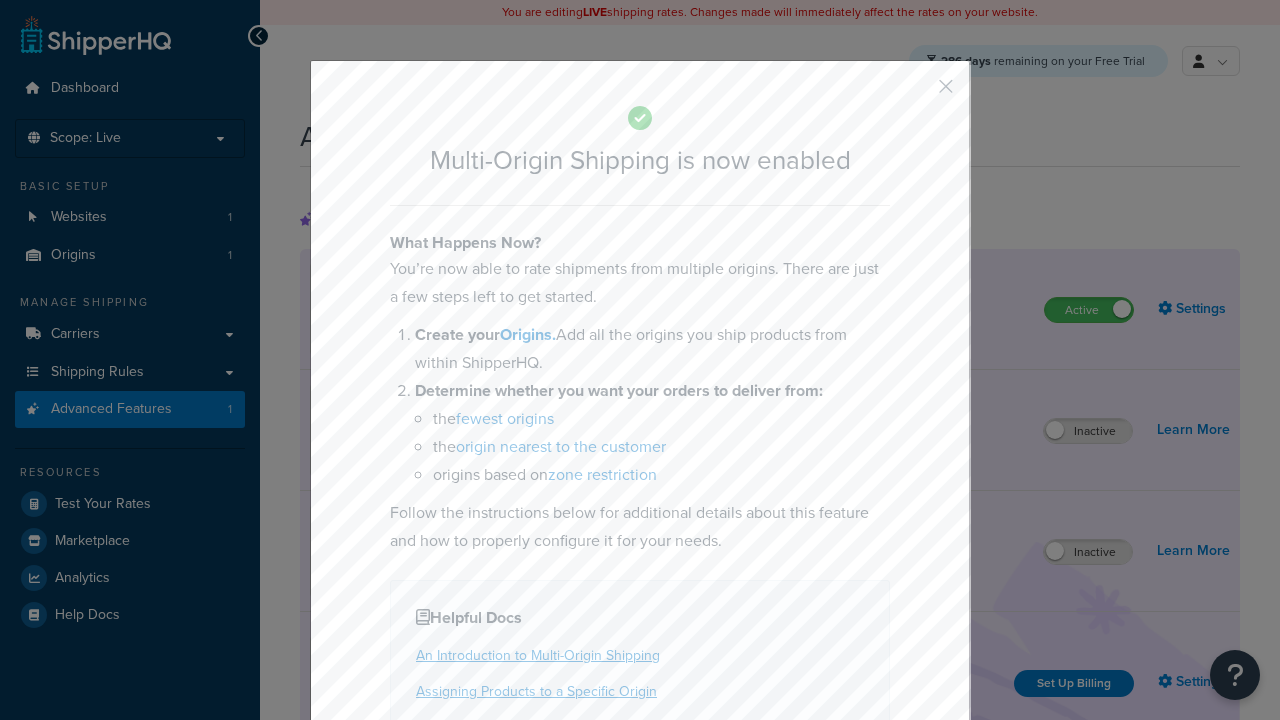click at bounding box center [916, 93] 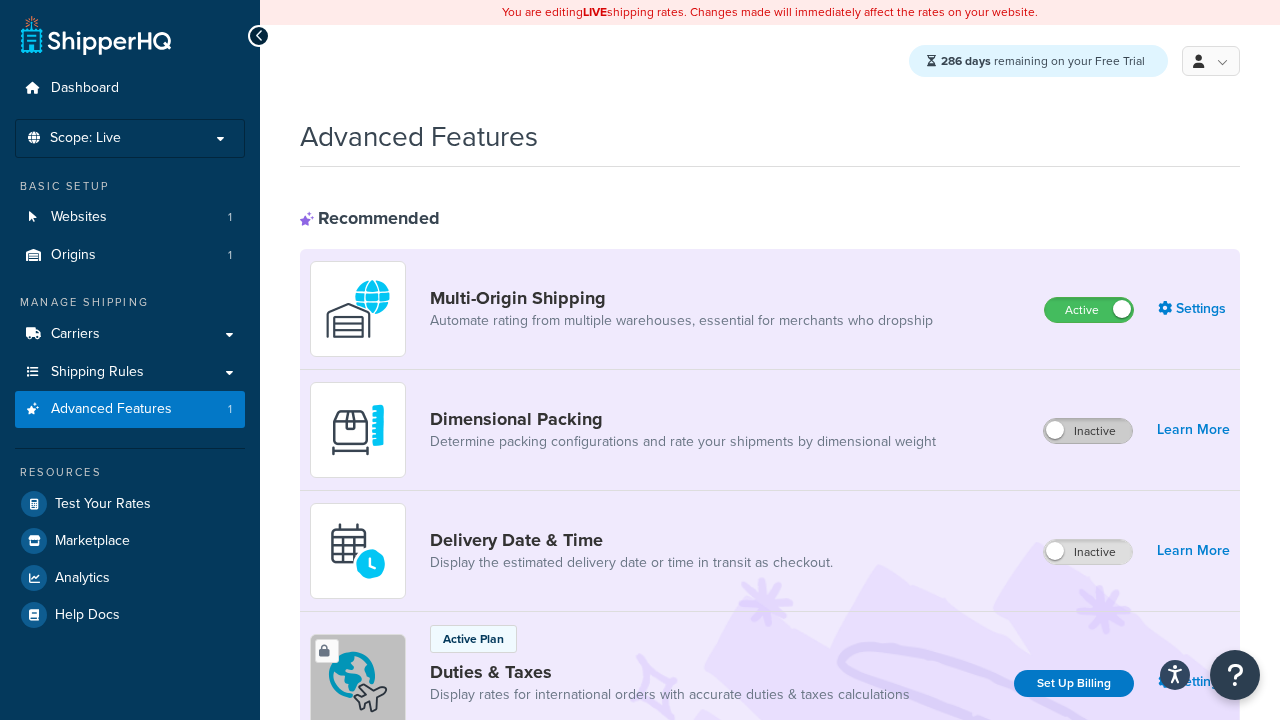 click on "Inactive" at bounding box center (1088, 431) 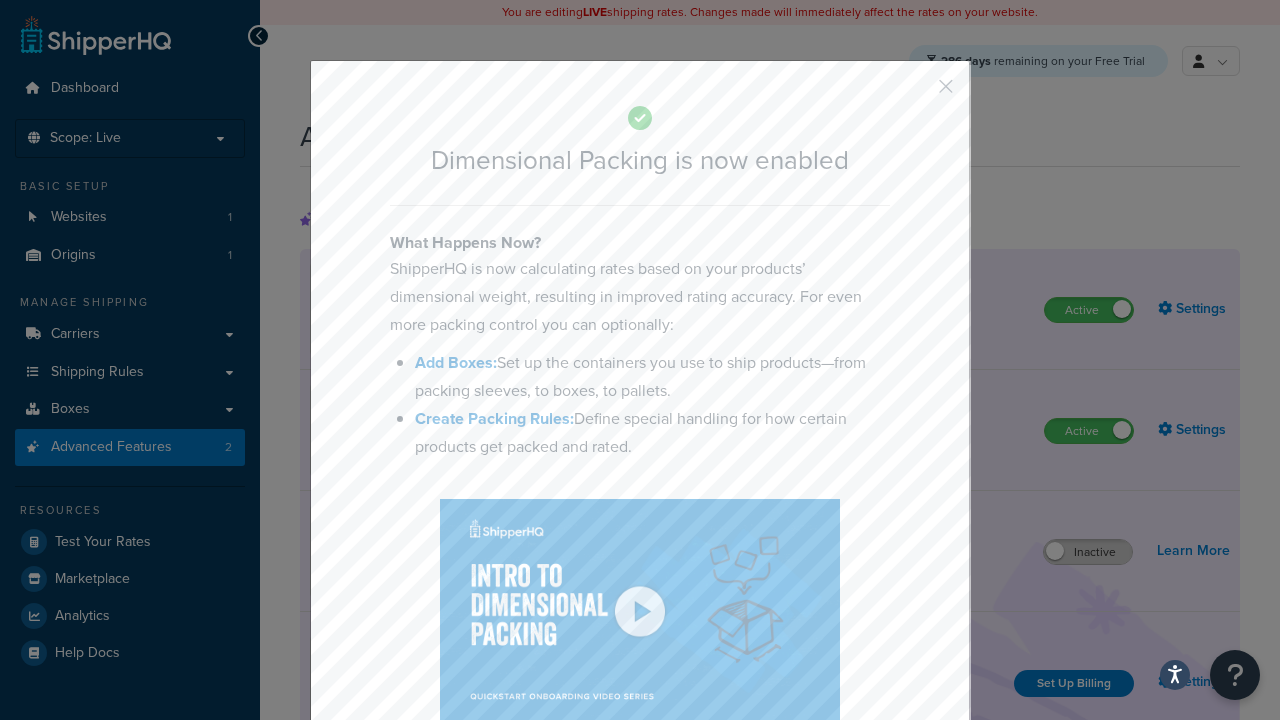 click at bounding box center [916, 93] 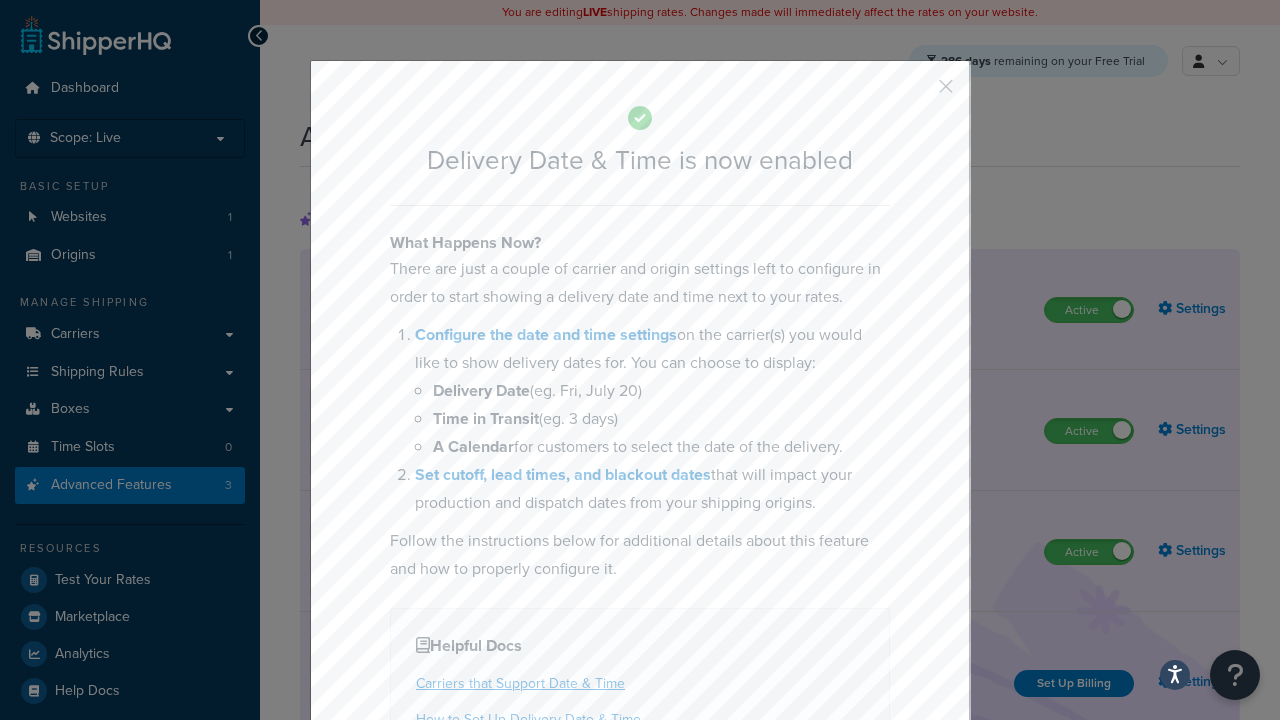 click at bounding box center [916, 93] 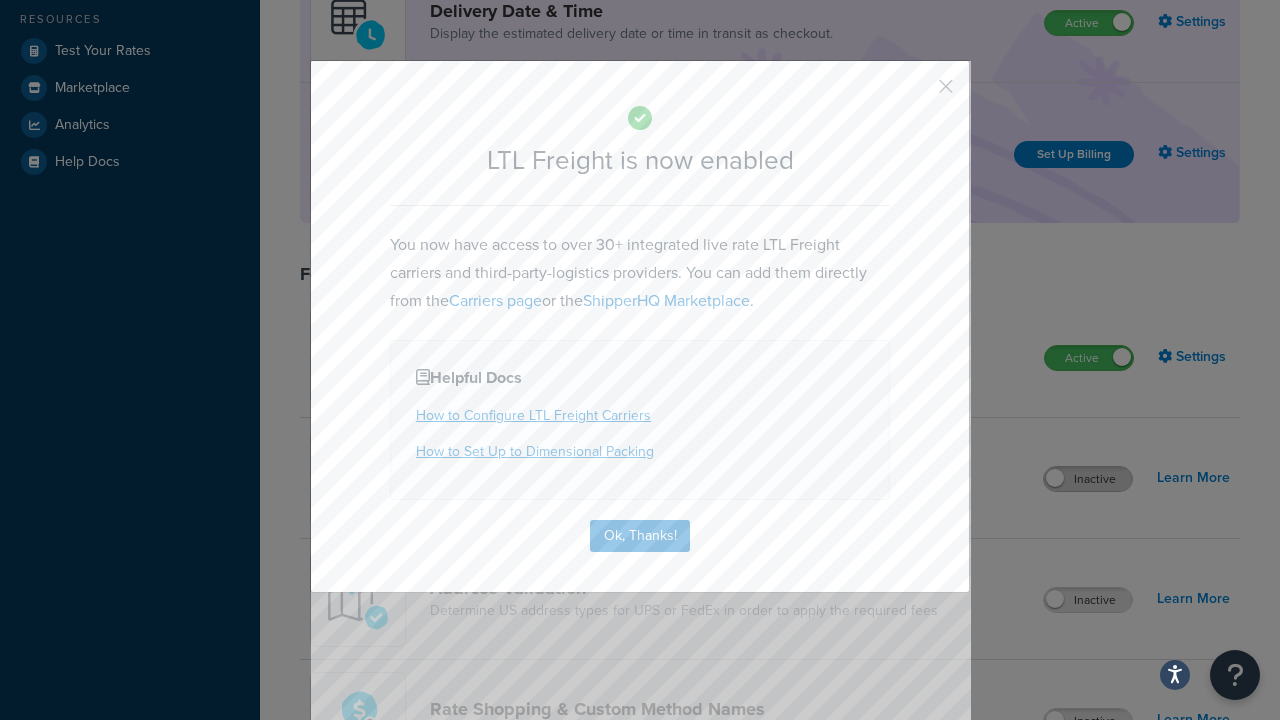 click at bounding box center [916, 93] 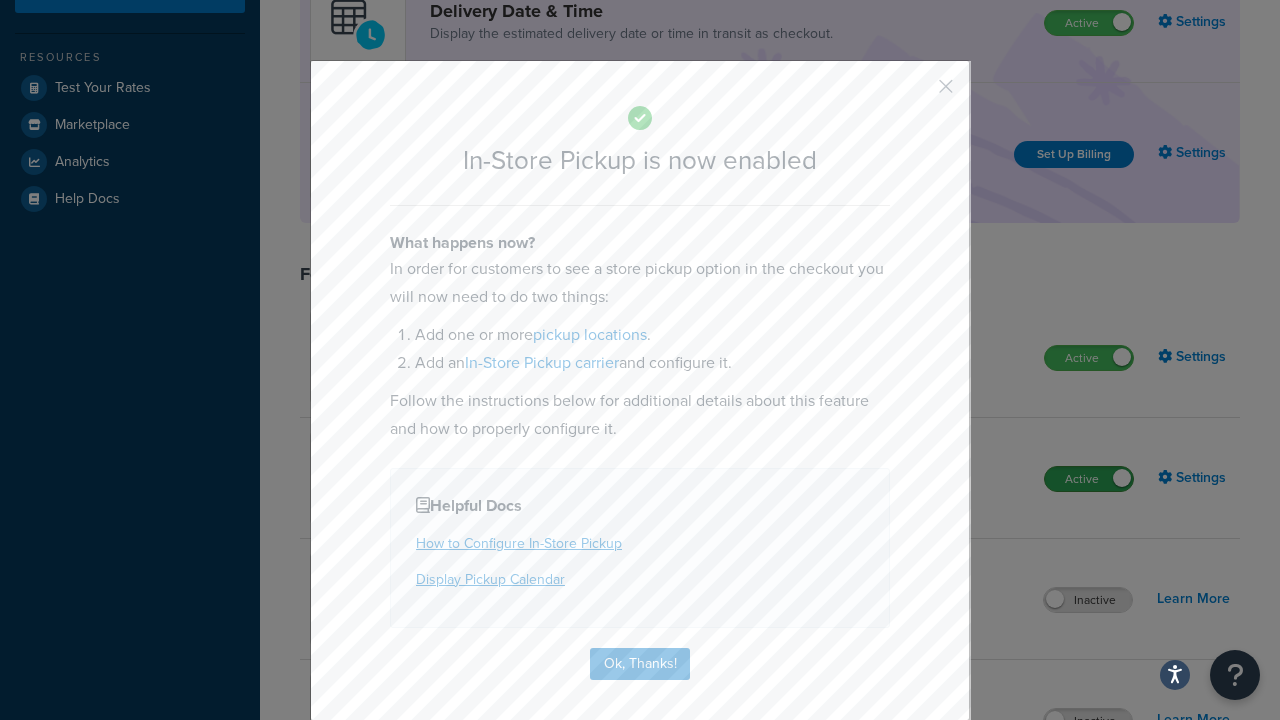 scroll, scrollTop: 567, scrollLeft: 0, axis: vertical 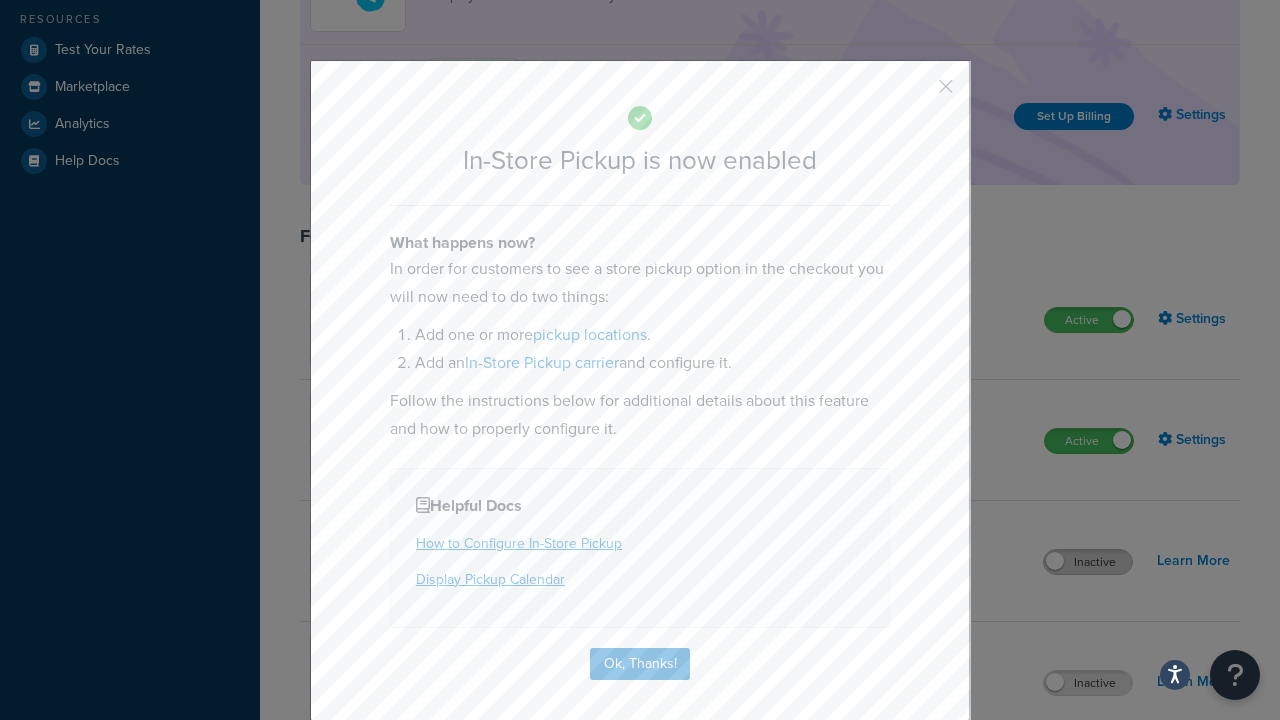 click at bounding box center [916, 93] 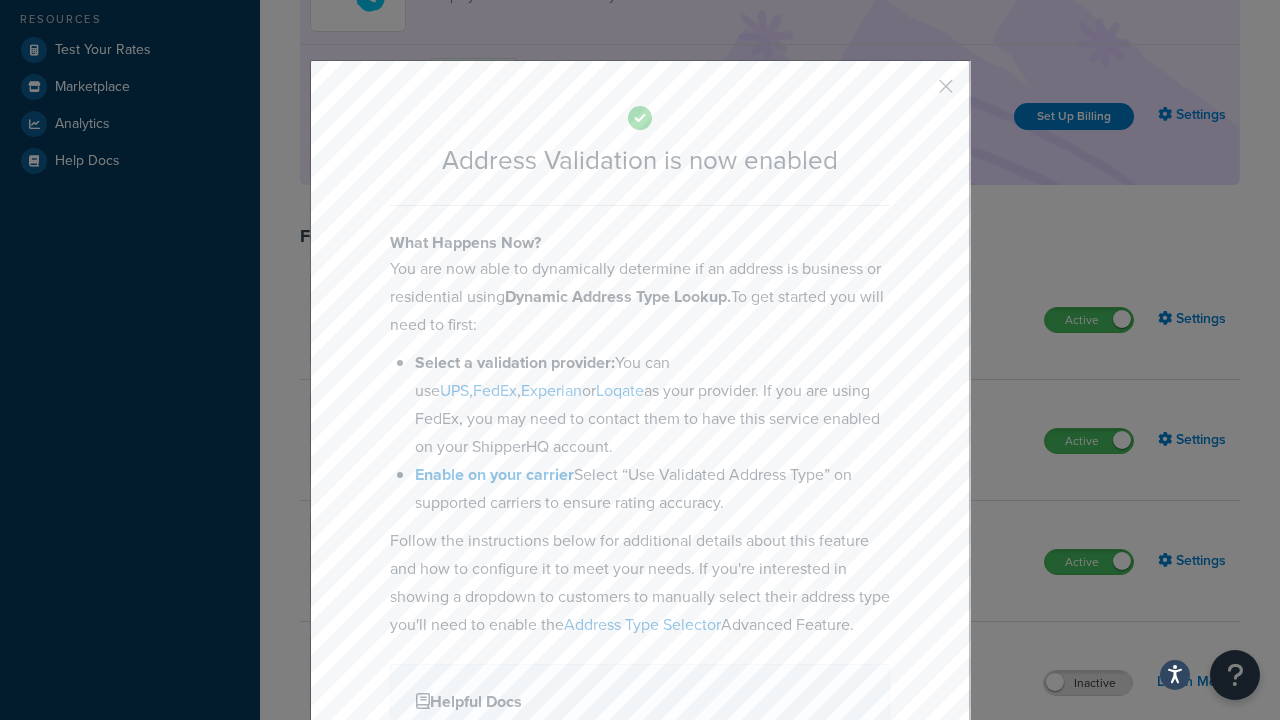 click at bounding box center [916, 93] 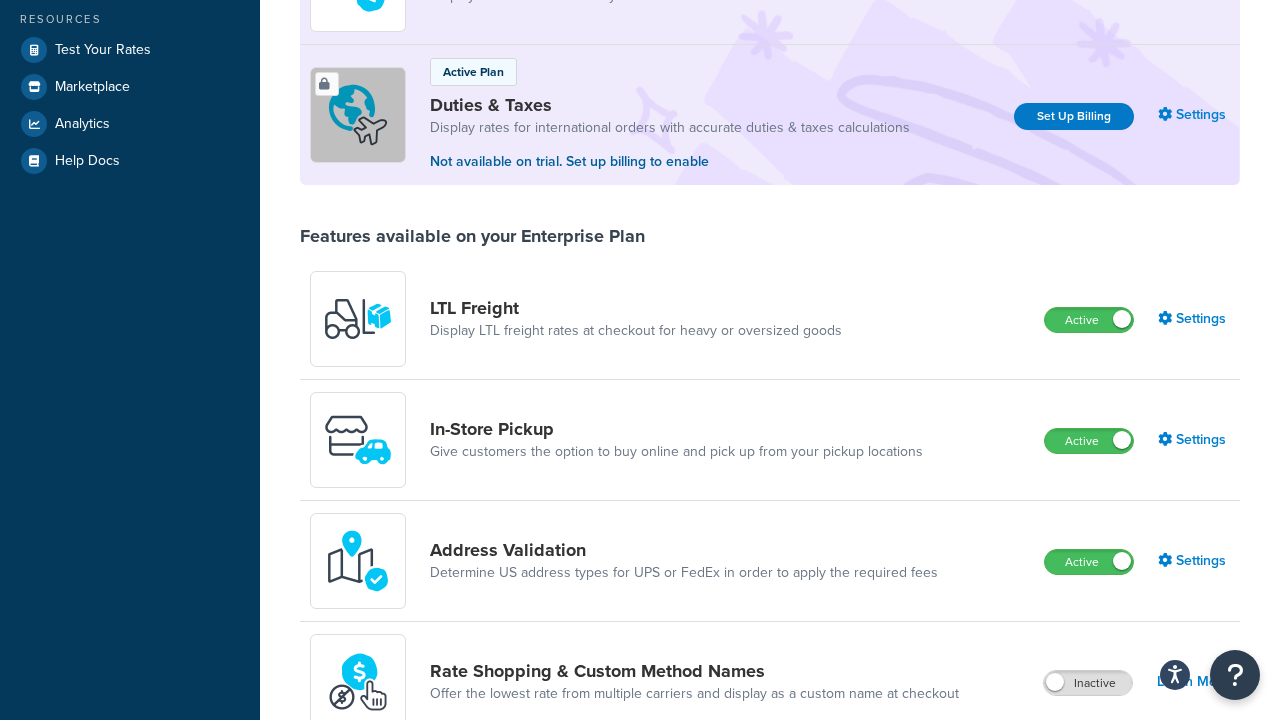 click on "Inactive" at bounding box center [1088, 683] 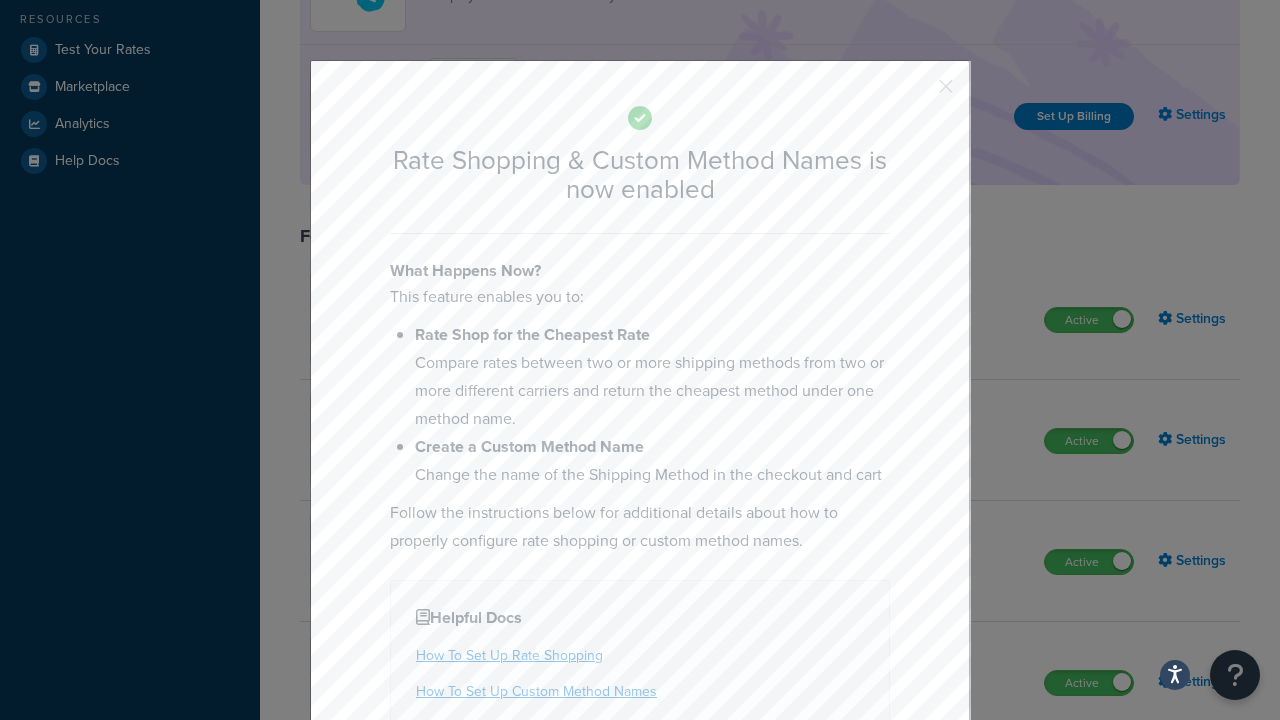 click at bounding box center [916, 93] 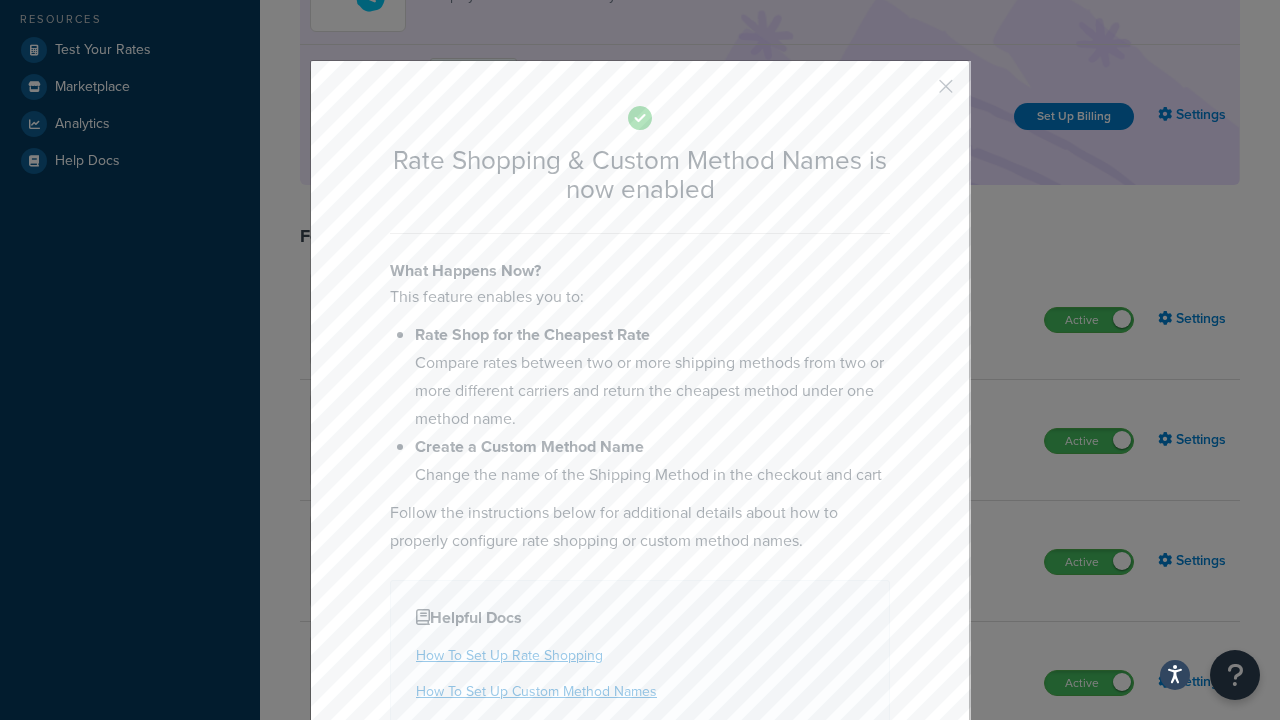 click on "Inactive" at bounding box center [1088, 804] 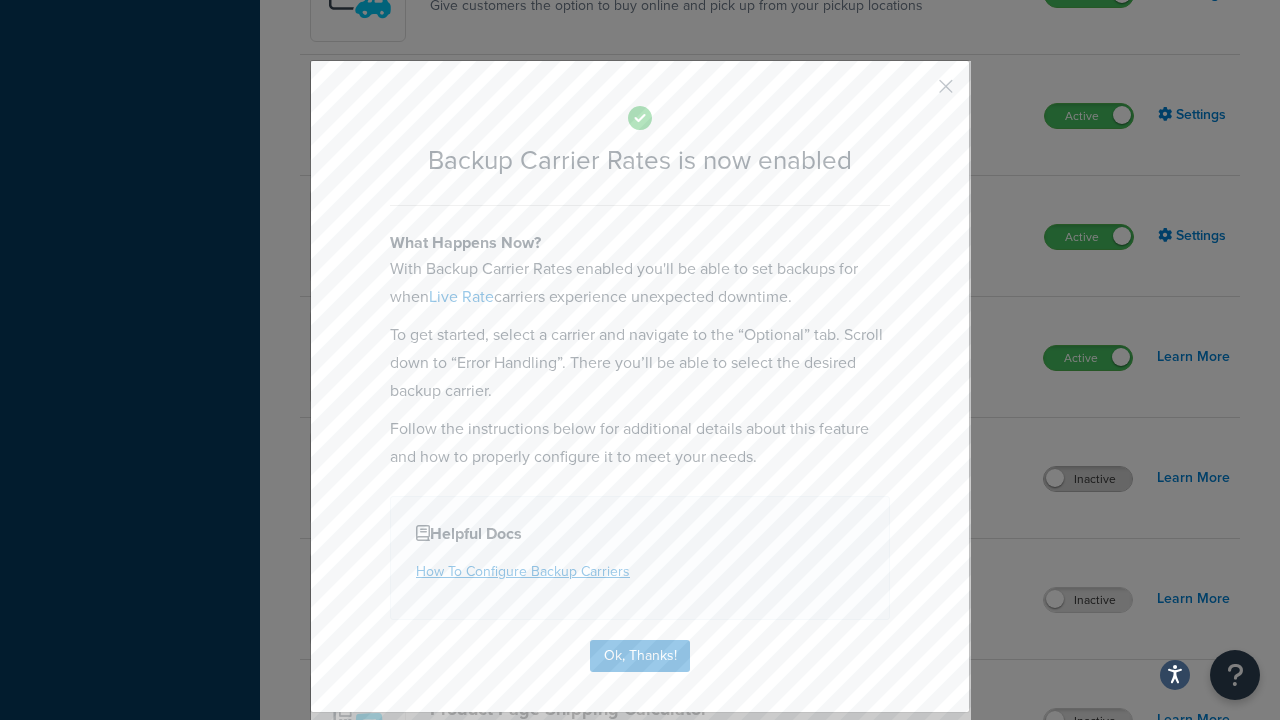 click at bounding box center [916, 93] 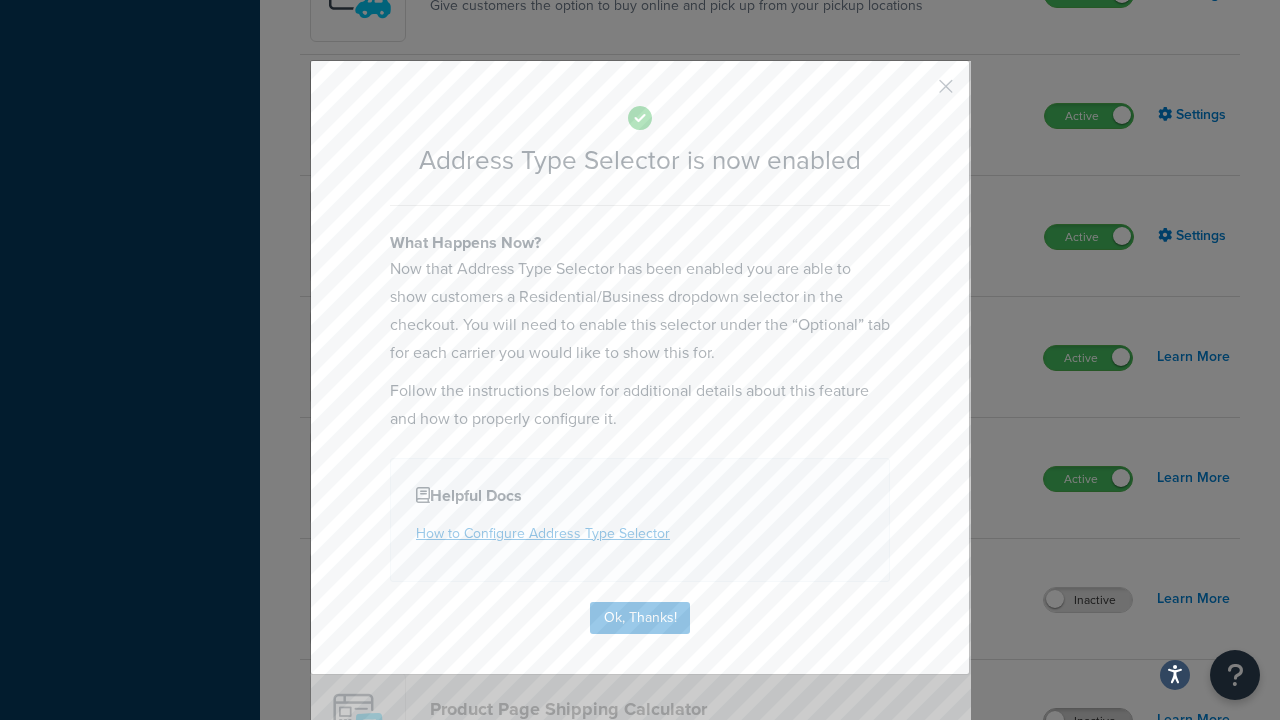 click at bounding box center [916, 93] 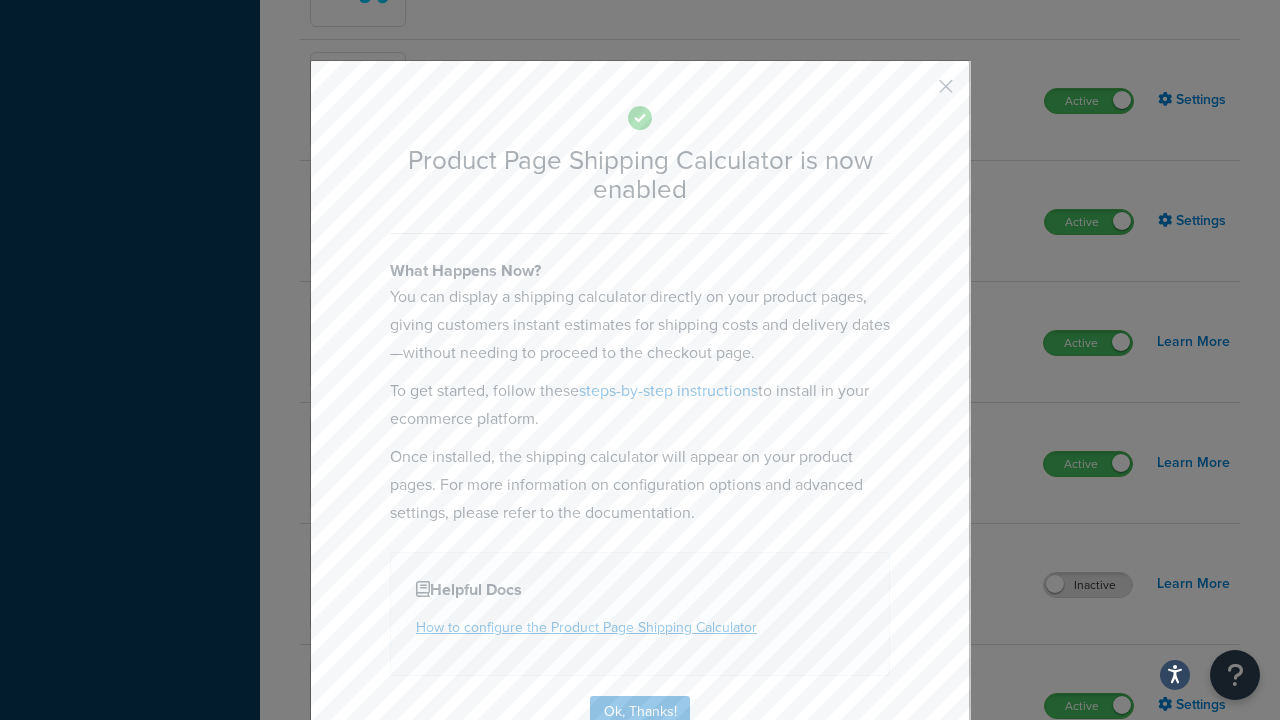 click at bounding box center (916, 93) 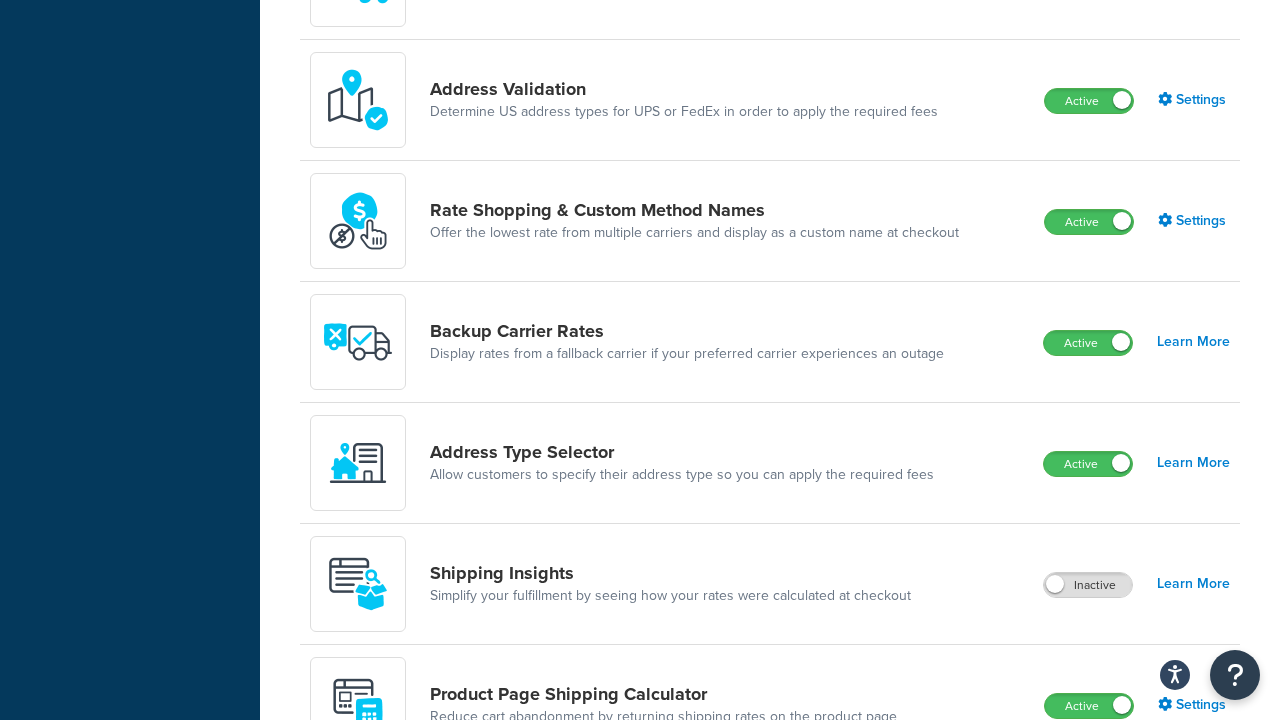 click on "Inactive" at bounding box center (1088, 827) 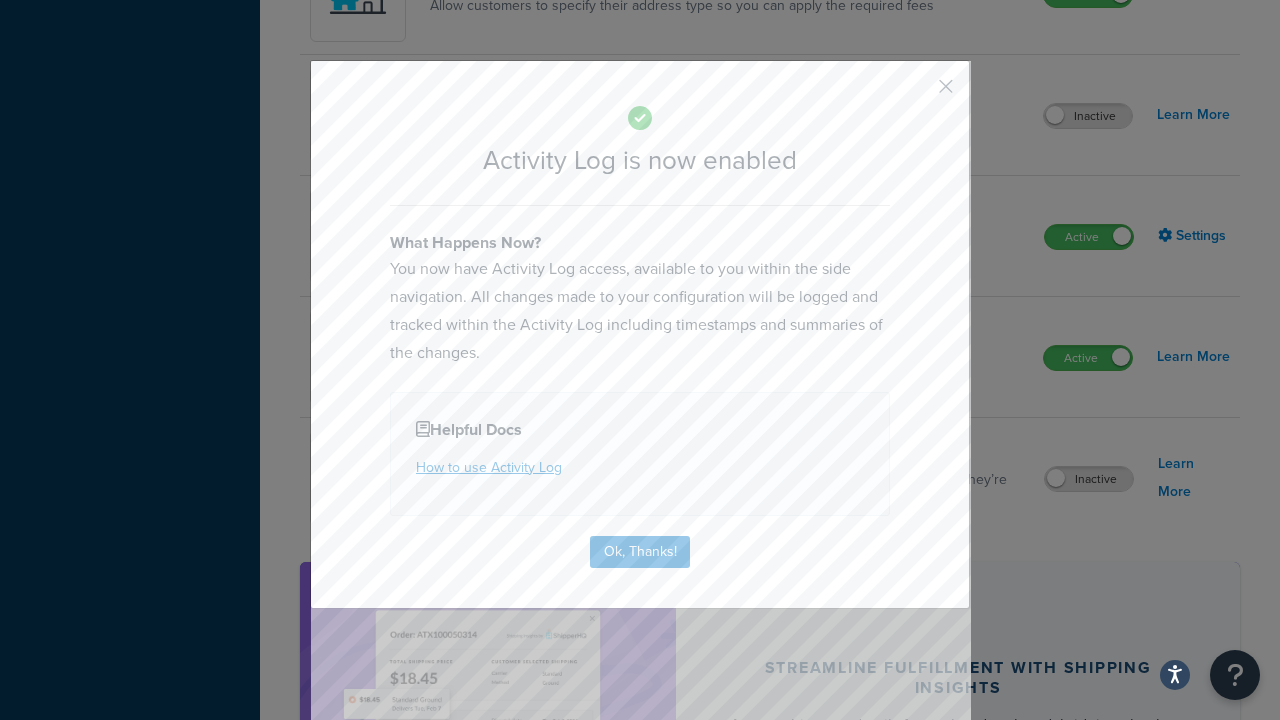 click at bounding box center [916, 93] 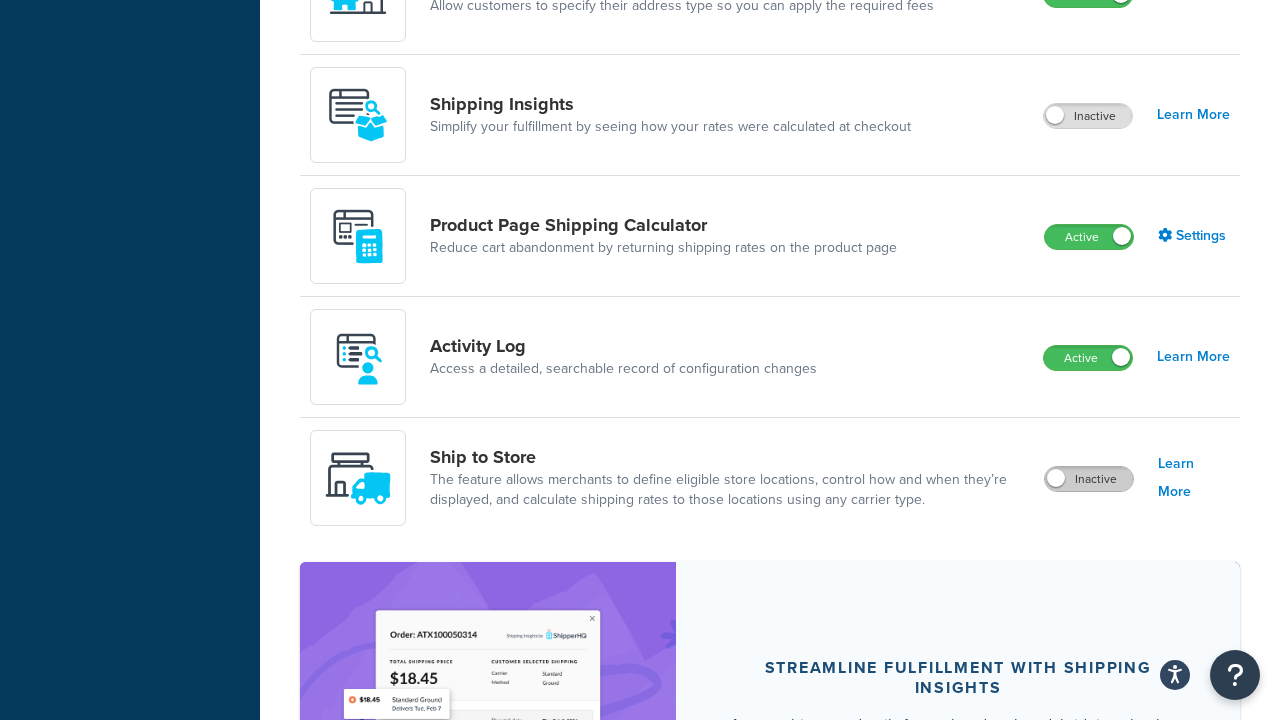 click on "Inactive" at bounding box center (1089, 479) 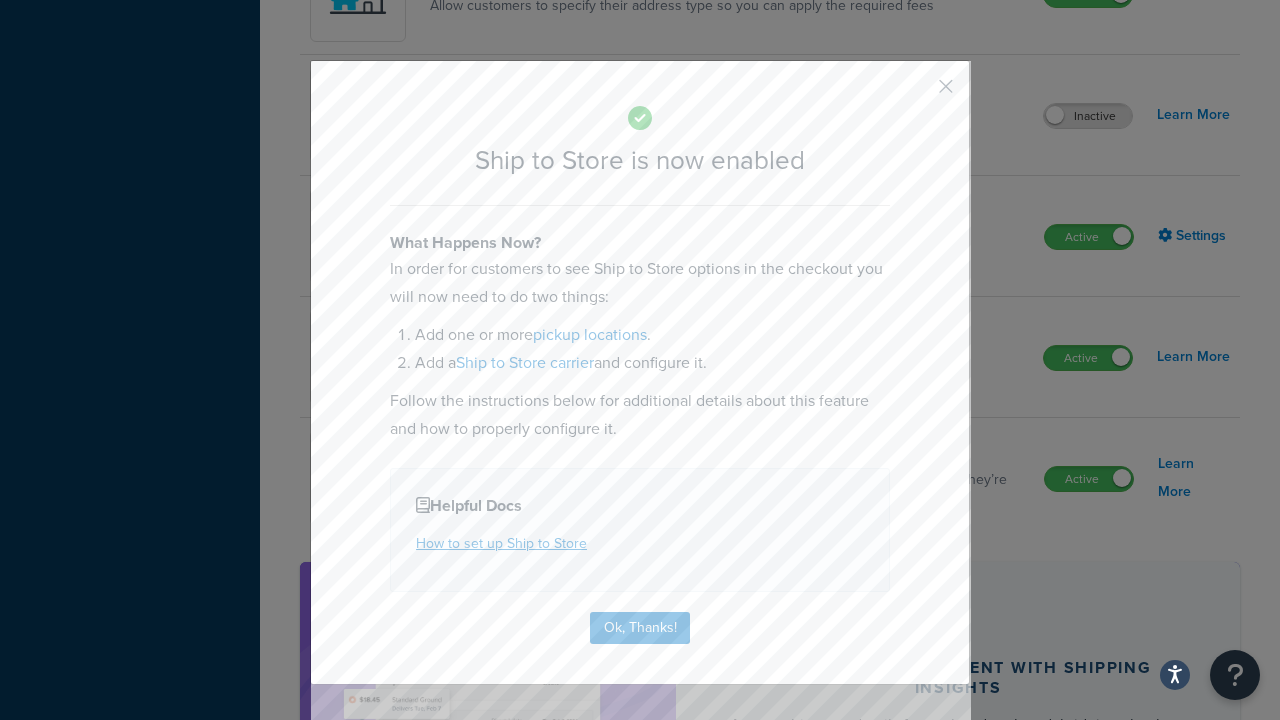 click at bounding box center (916, 93) 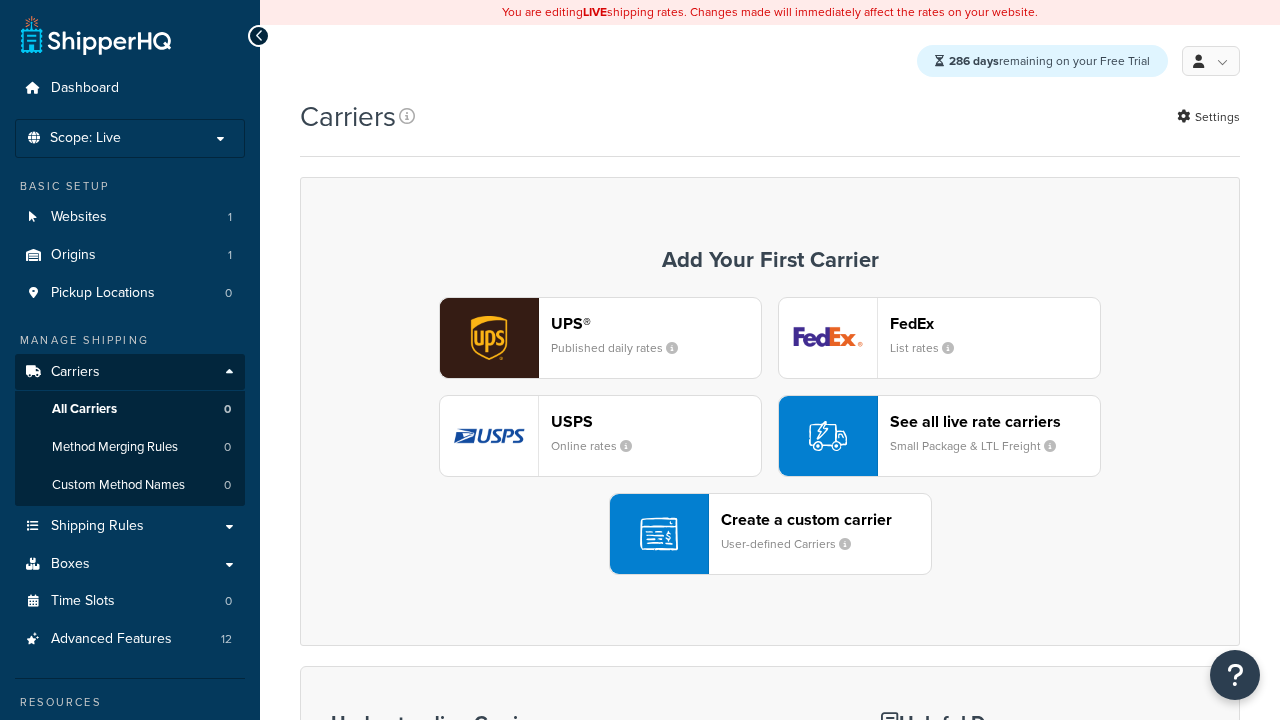 click on "UPS® Published daily rates   FedEx List rates   USPS Online rates   See all live rate carriers Small Package & LTL Freight   Create a custom carrier User-defined Carriers" at bounding box center (770, 436) 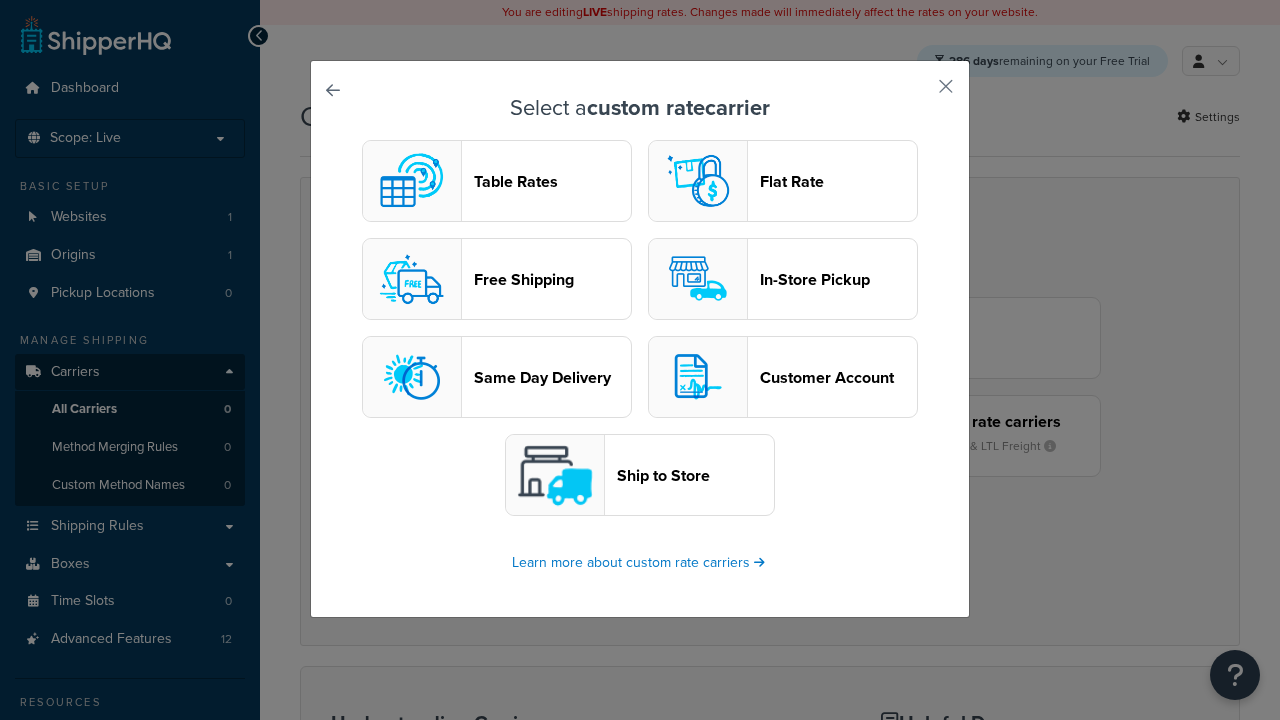 scroll, scrollTop: 0, scrollLeft: 0, axis: both 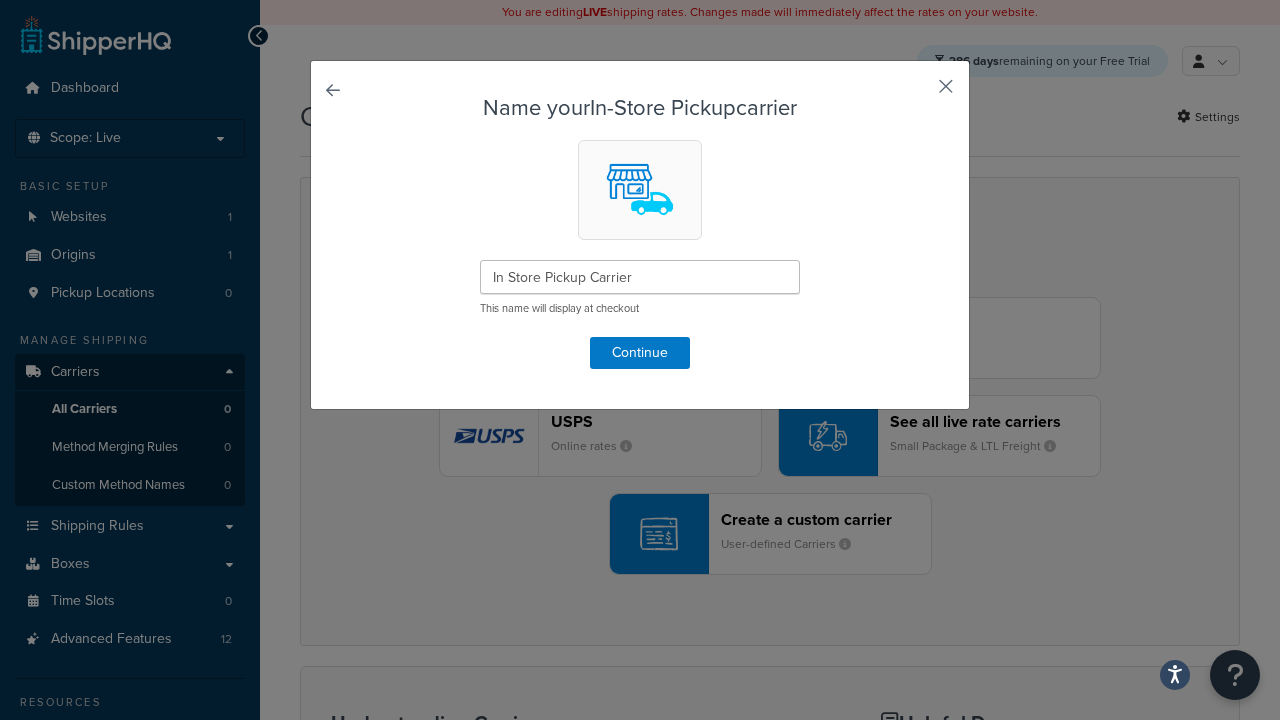 click at bounding box center (916, 93) 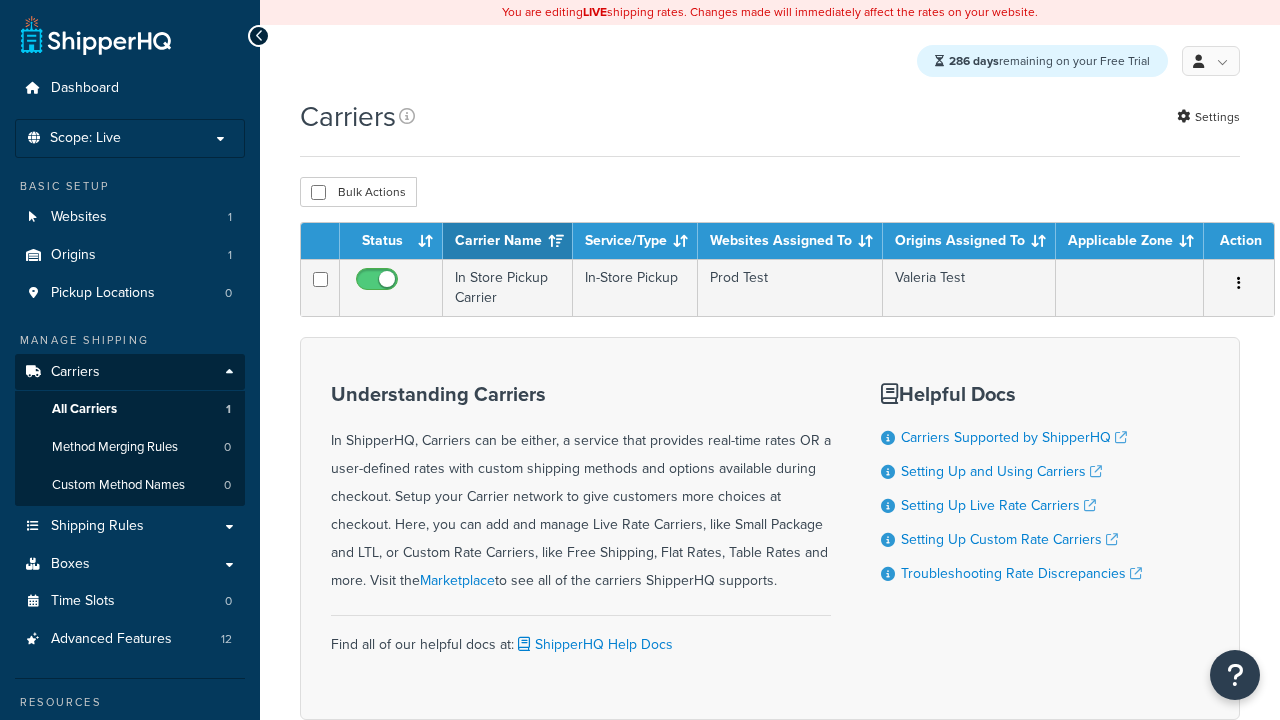scroll, scrollTop: 0, scrollLeft: 0, axis: both 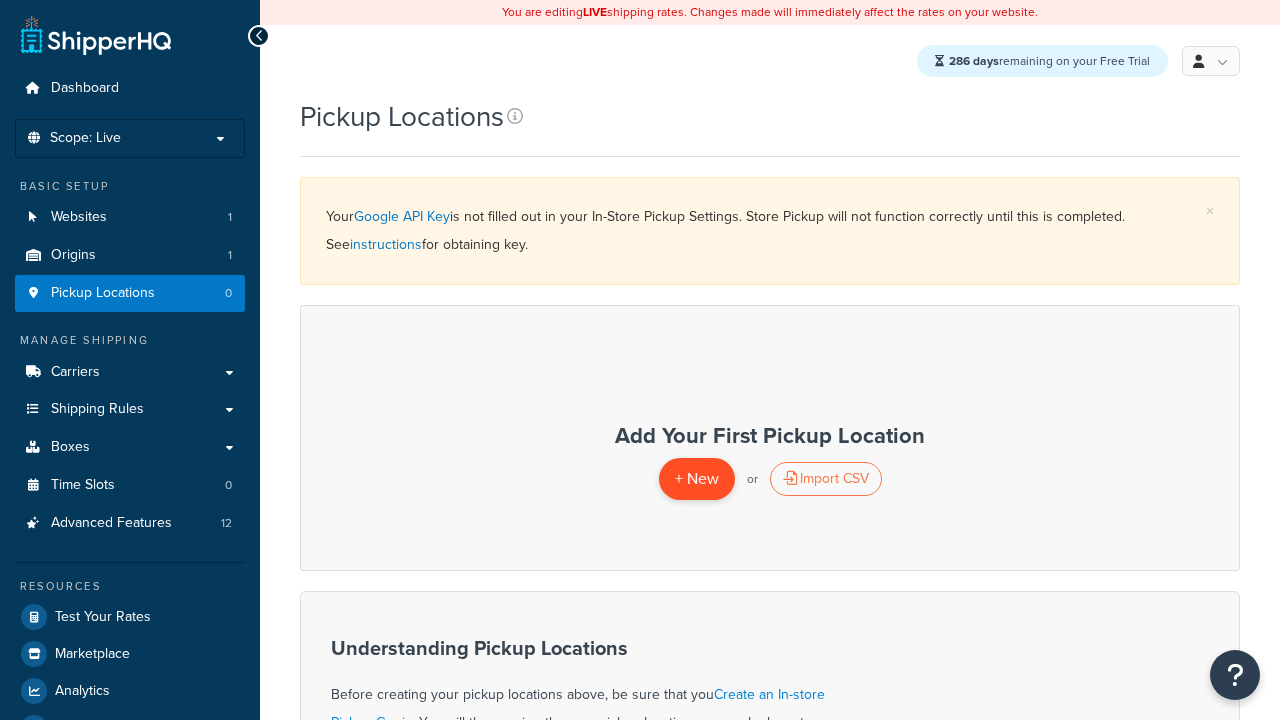 click on "+ New" at bounding box center (697, 478) 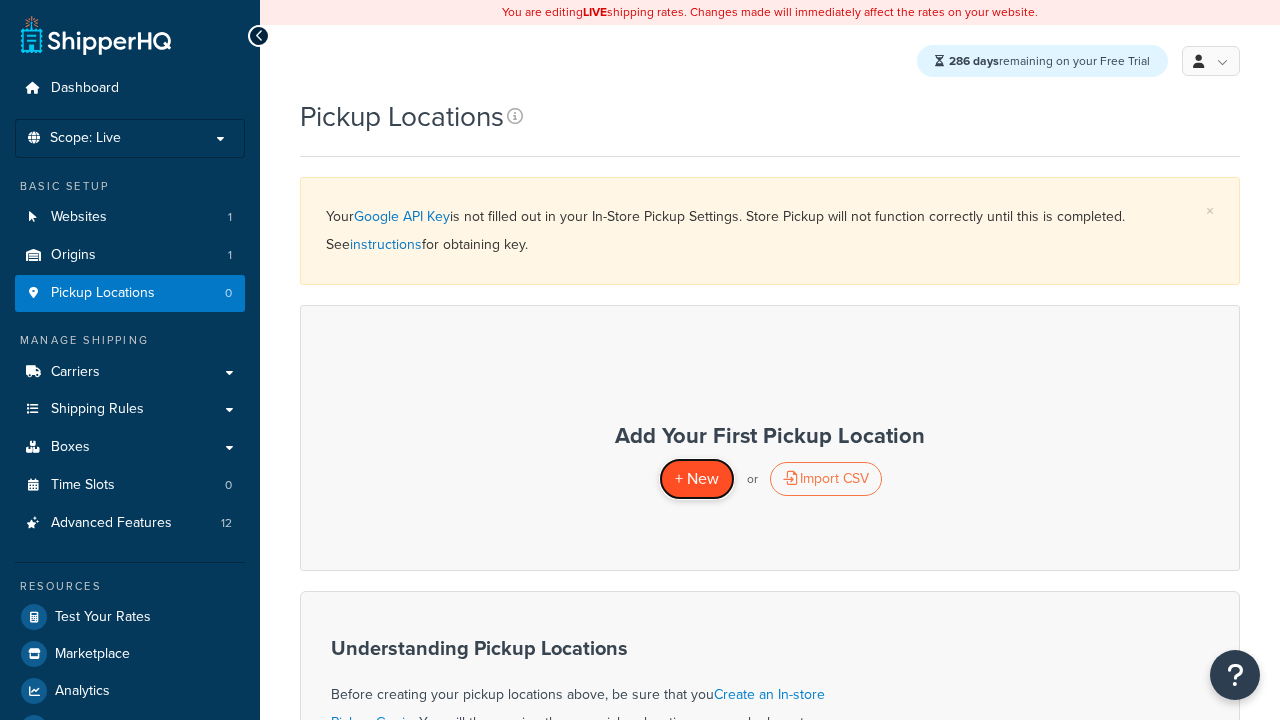 scroll, scrollTop: 0, scrollLeft: 0, axis: both 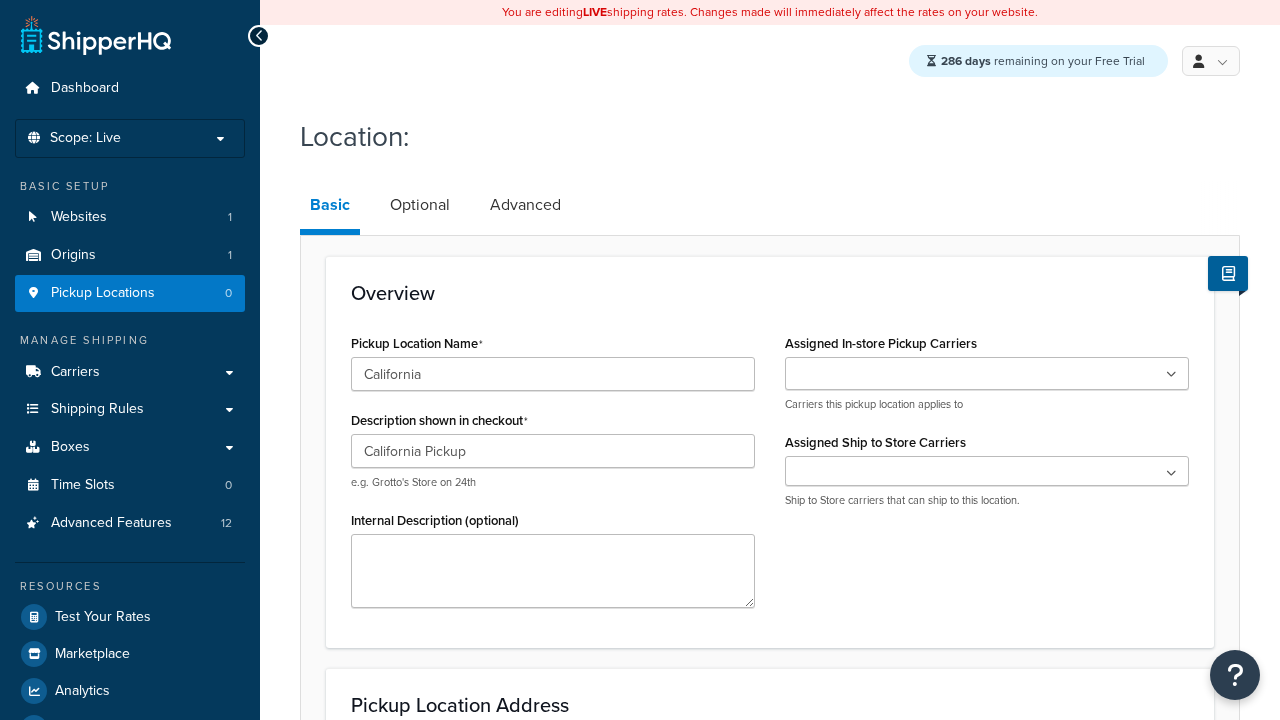 type on "California Pickup" 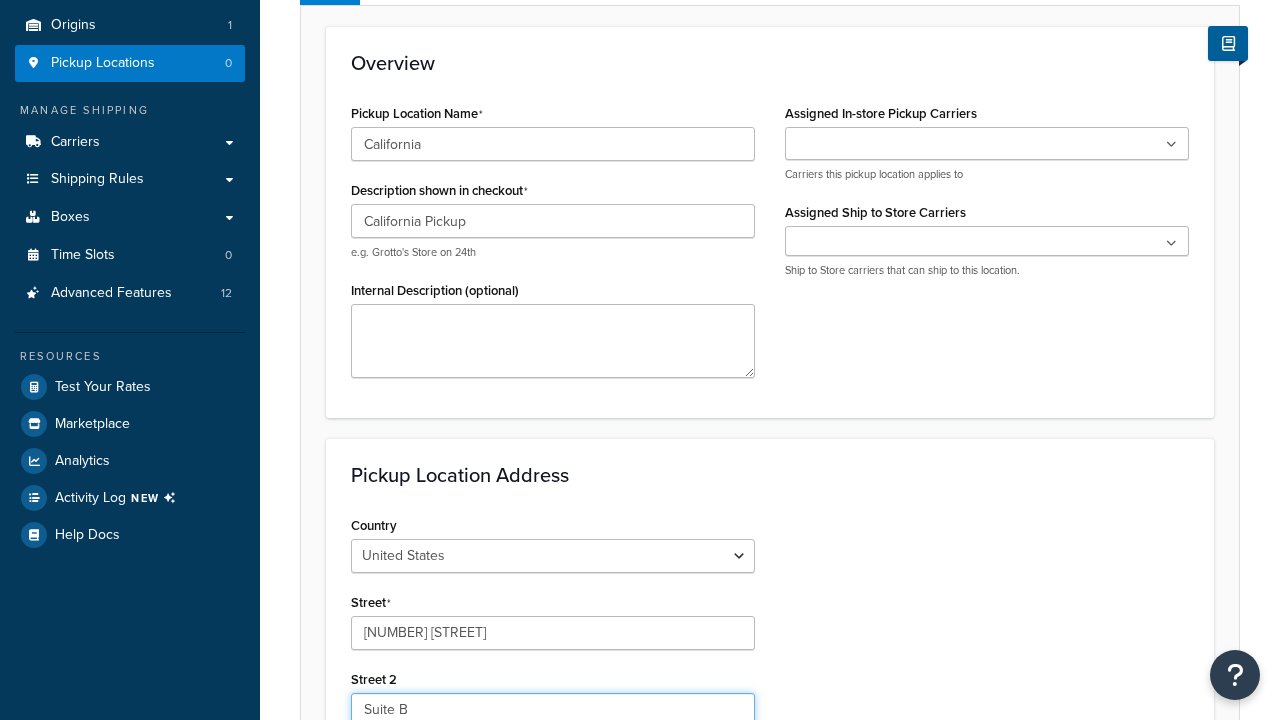 type on "Suite B" 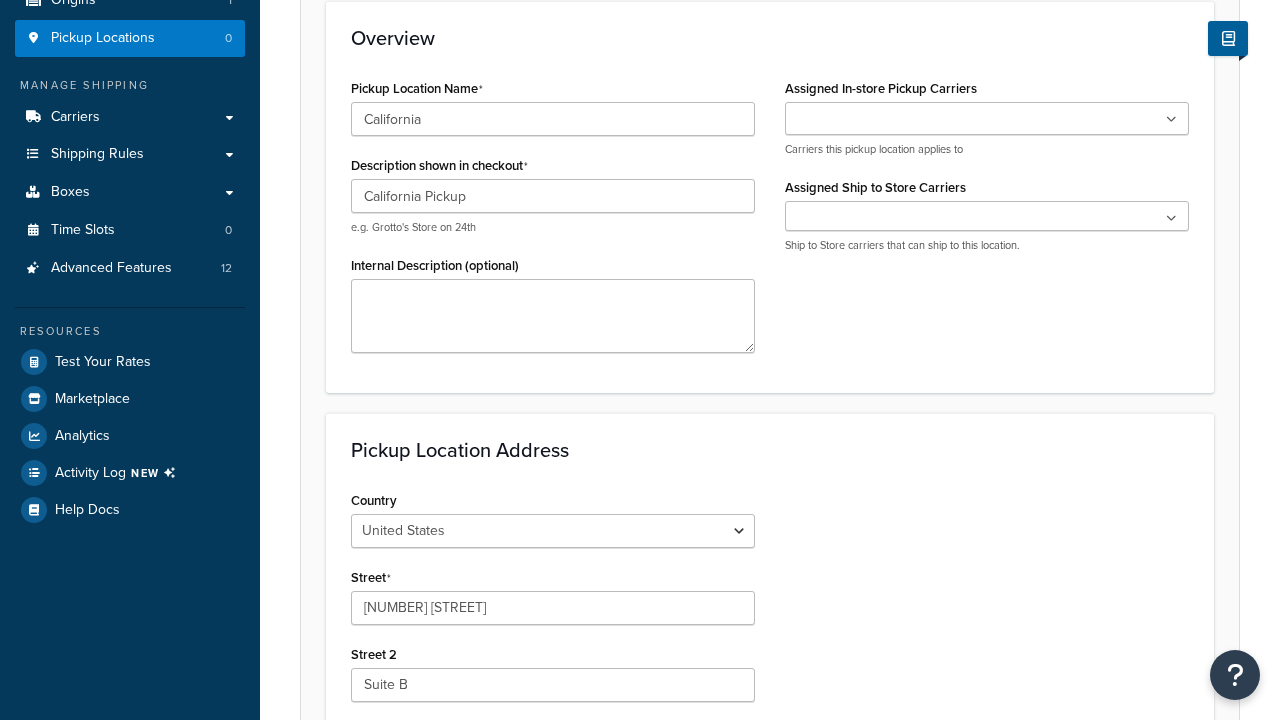 type on "Irvine" 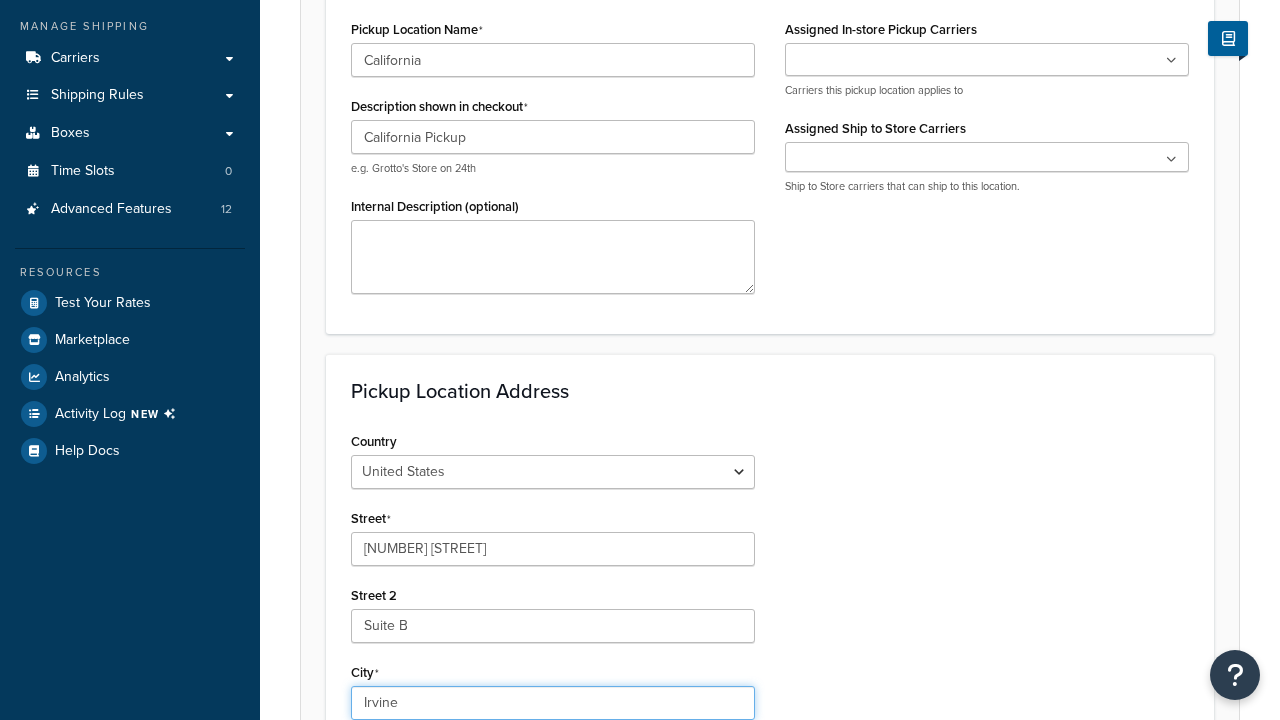 select on "5" 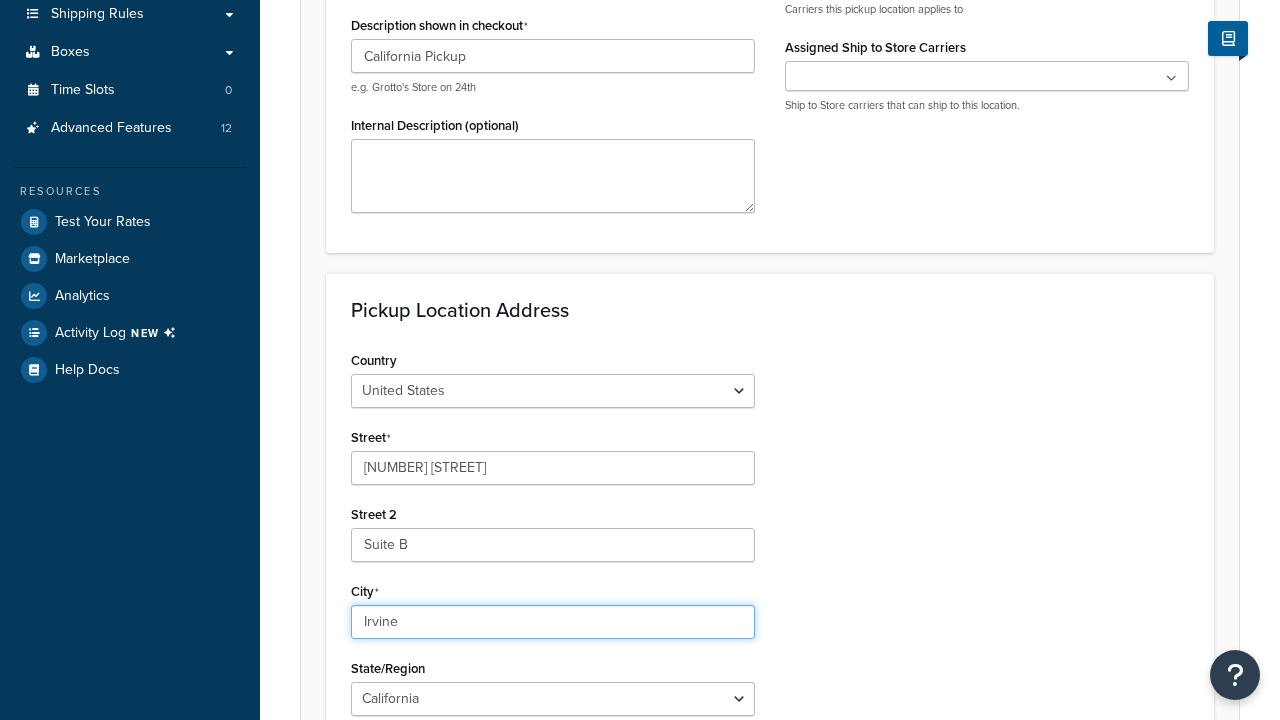 type on "Irvine" 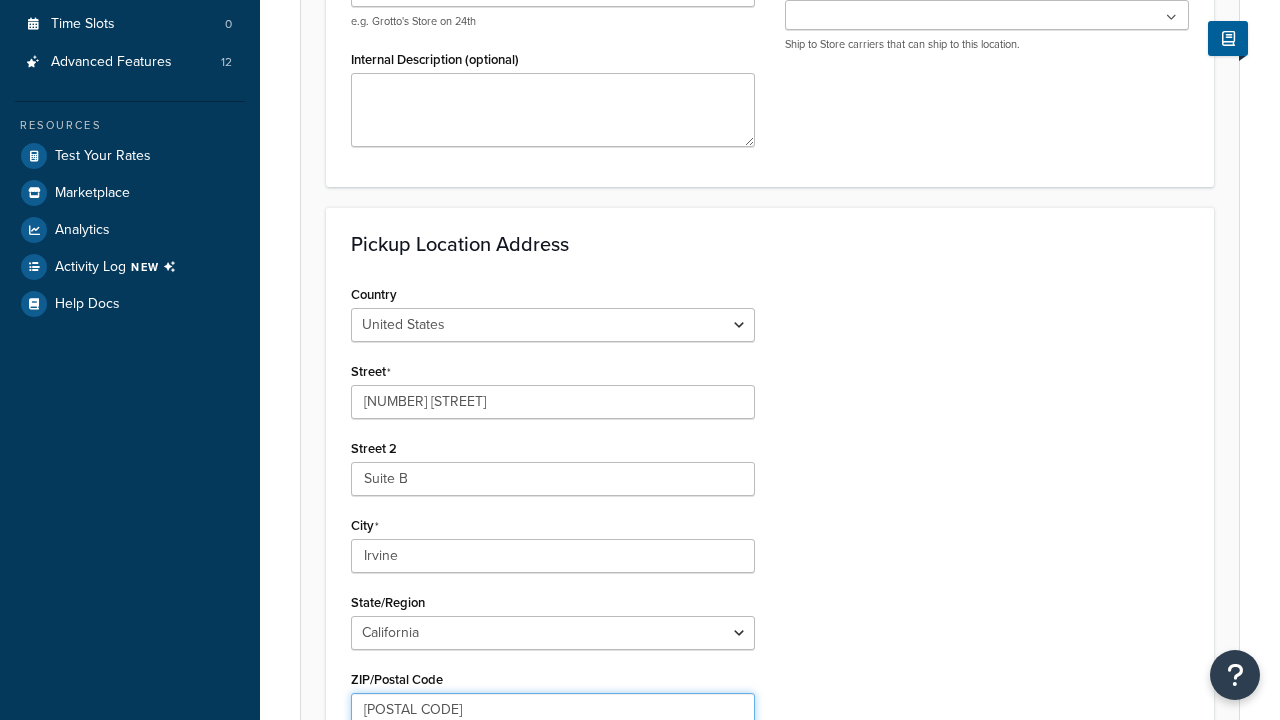 scroll, scrollTop: 0, scrollLeft: 0, axis: both 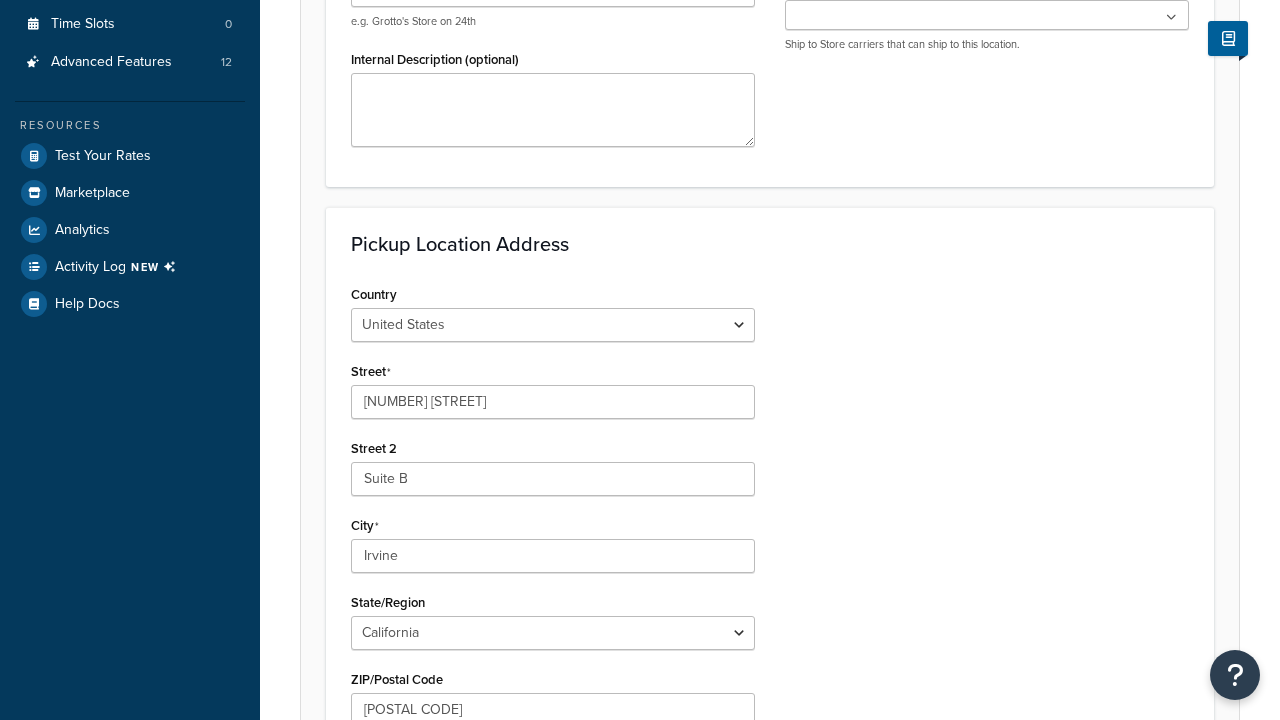 click on "Save" at bounding box center (759, 853) 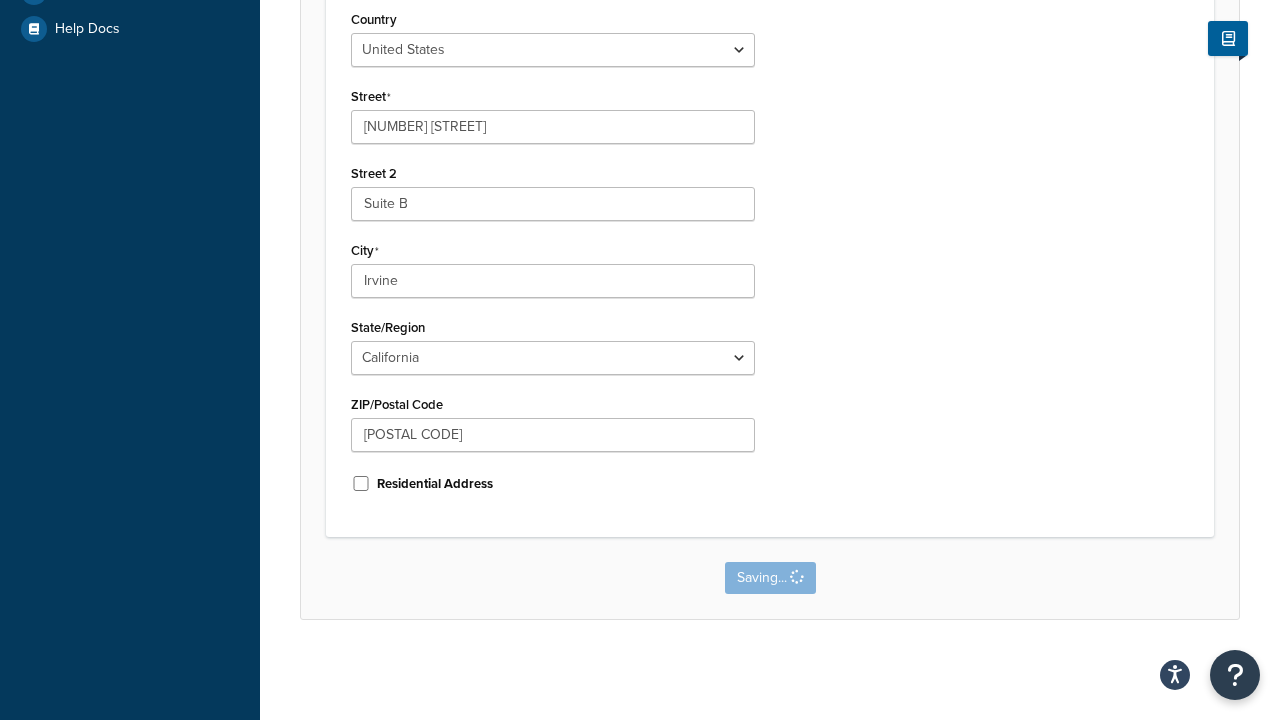 scroll, scrollTop: 0, scrollLeft: 0, axis: both 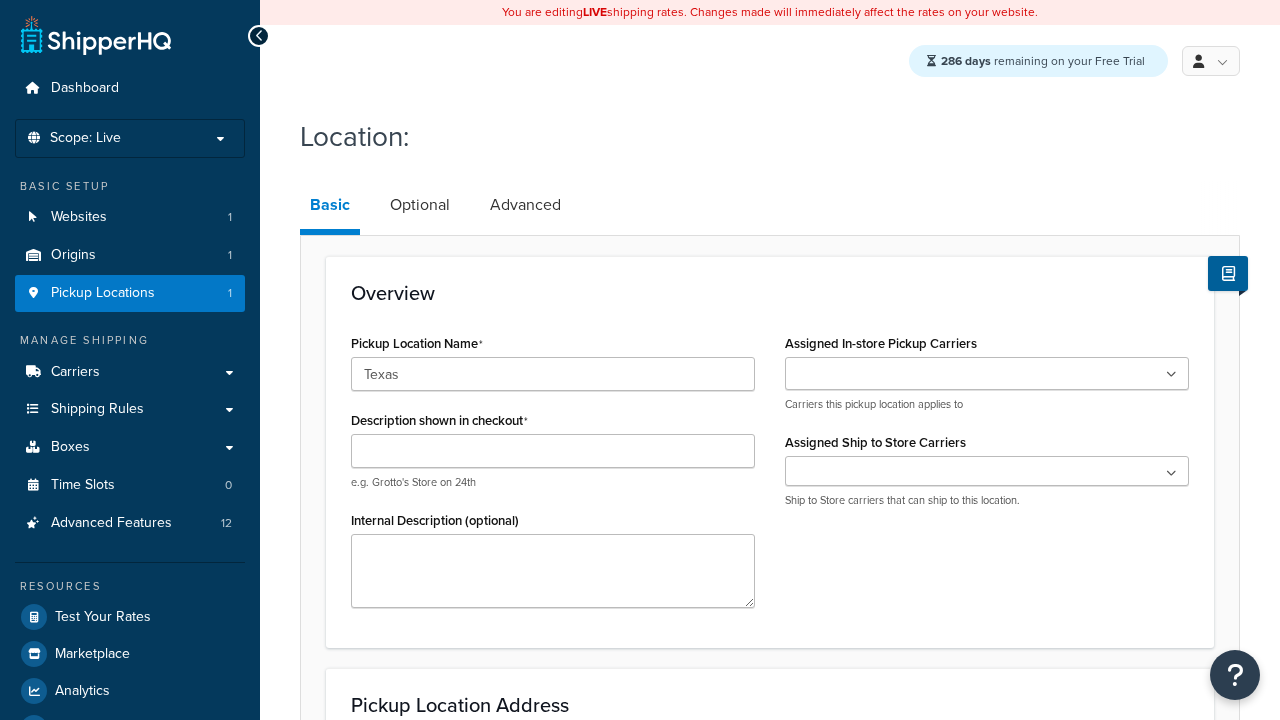 type on "Texas" 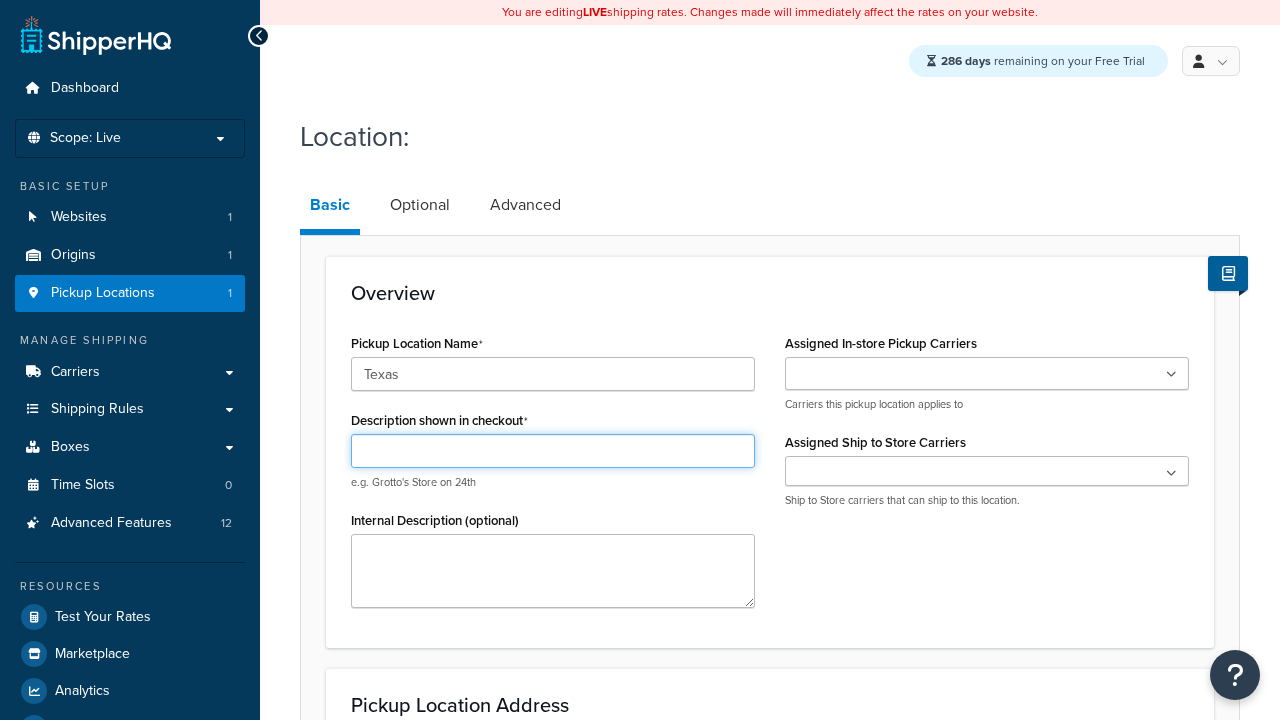 scroll, scrollTop: 0, scrollLeft: 0, axis: both 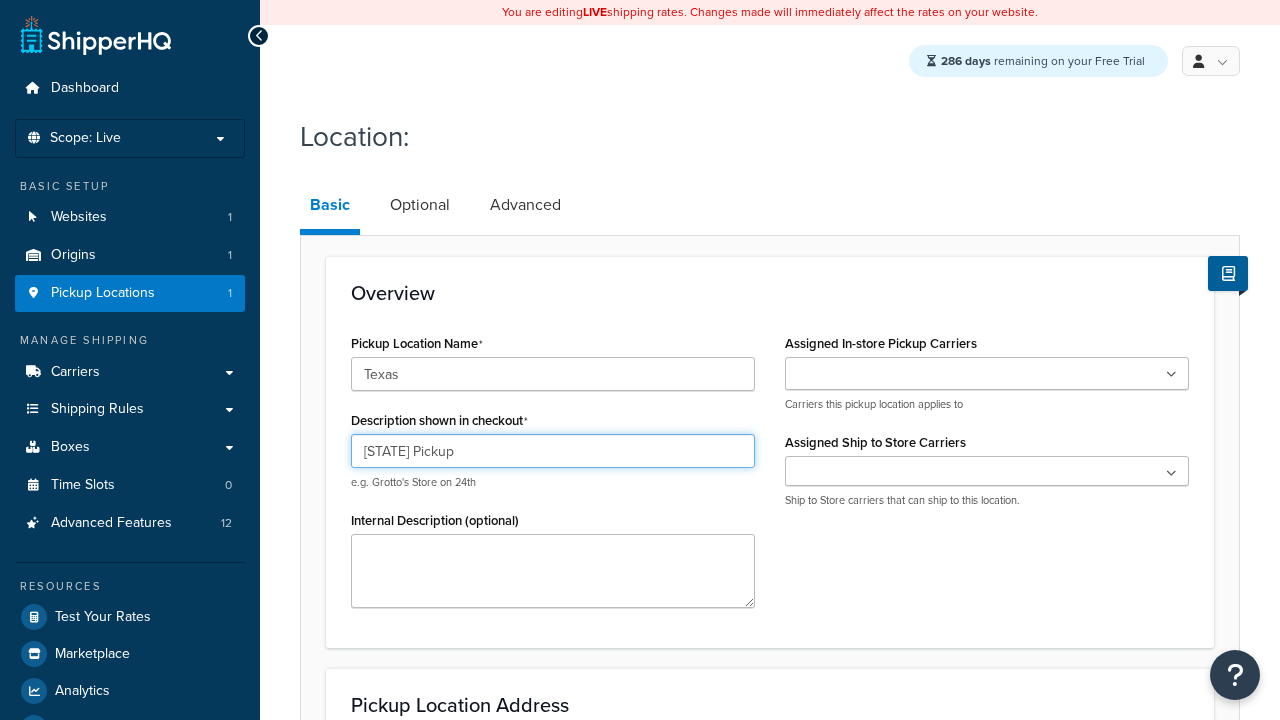 type on "Texas Pickup" 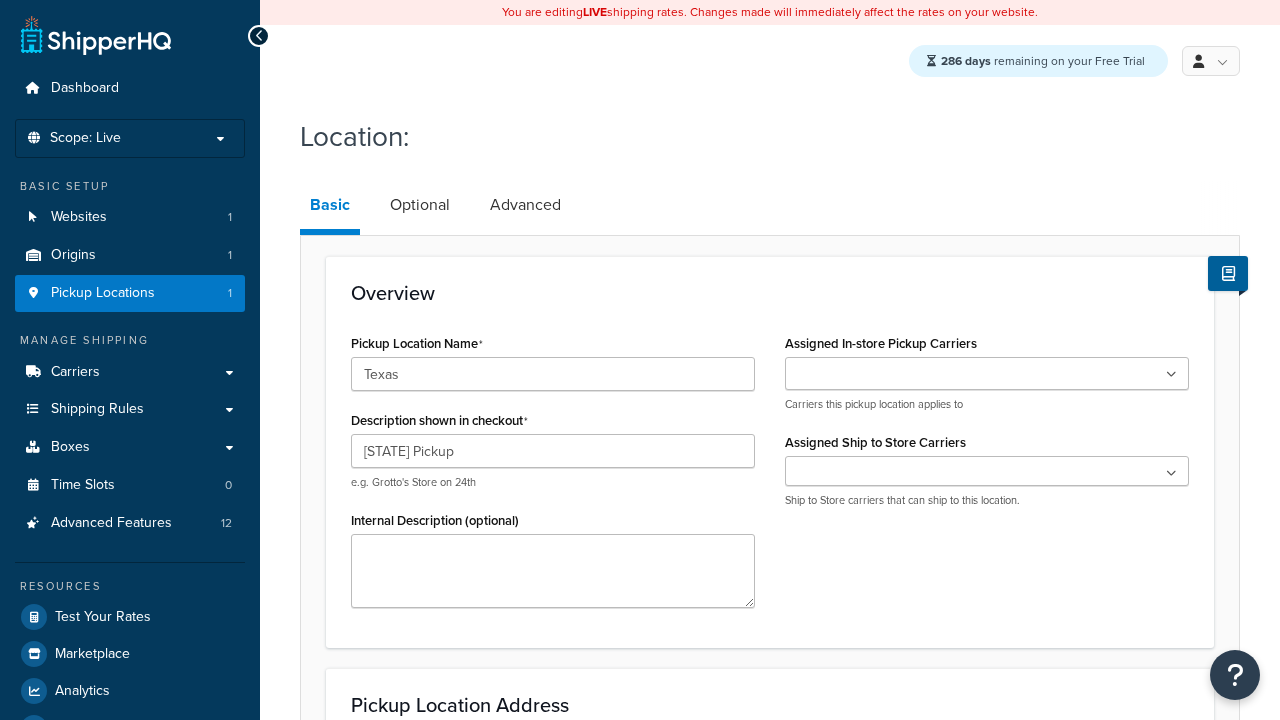 click at bounding box center (987, 373) 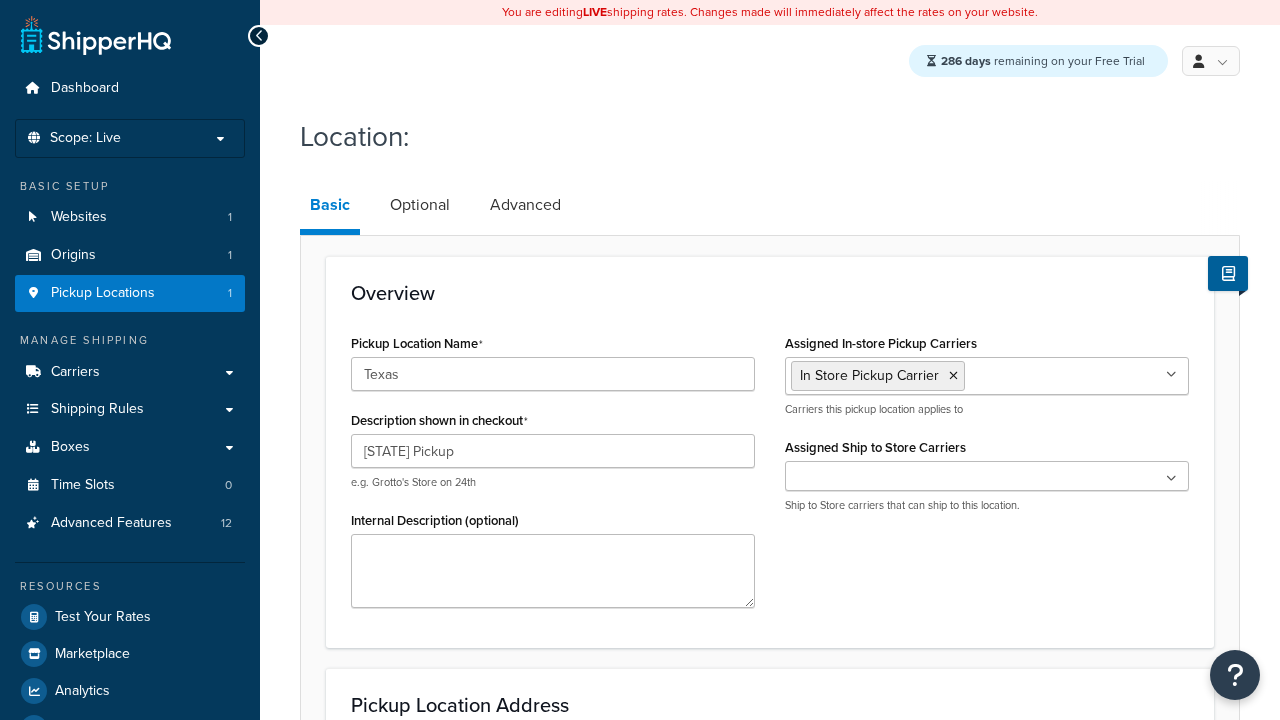 scroll, scrollTop: 153, scrollLeft: 0, axis: vertical 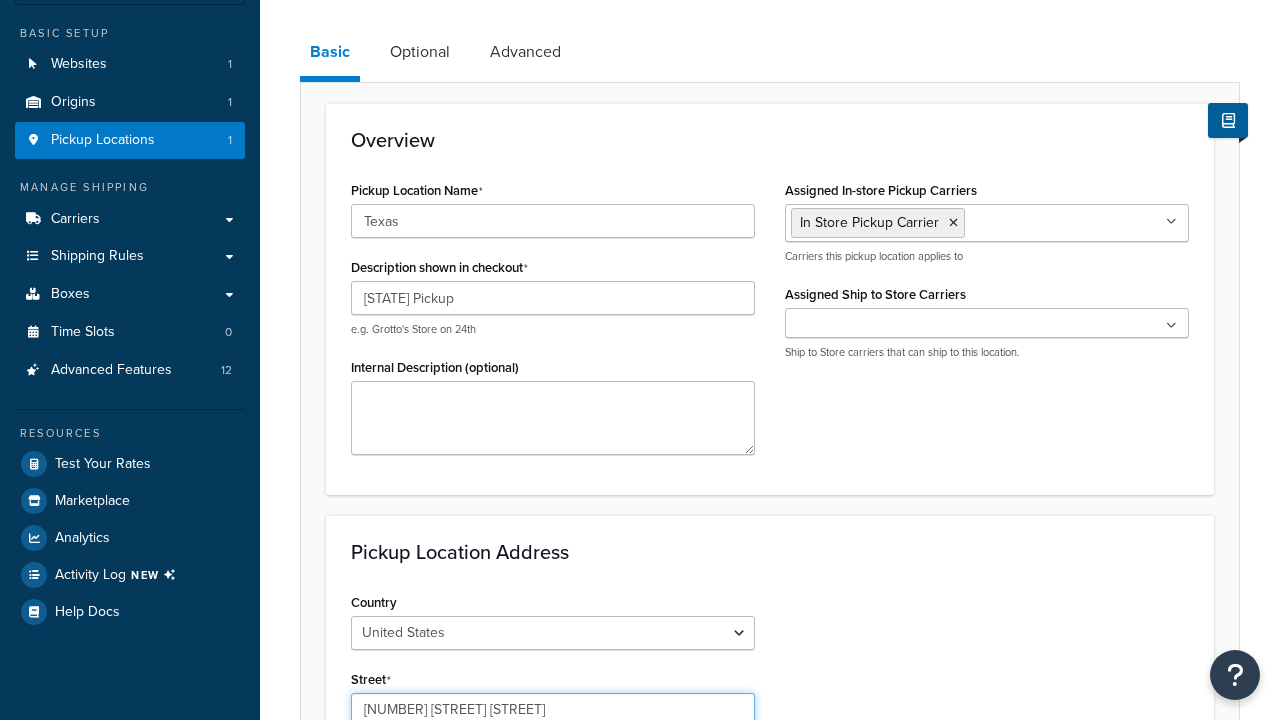 type on "2207 Four Waters Loop" 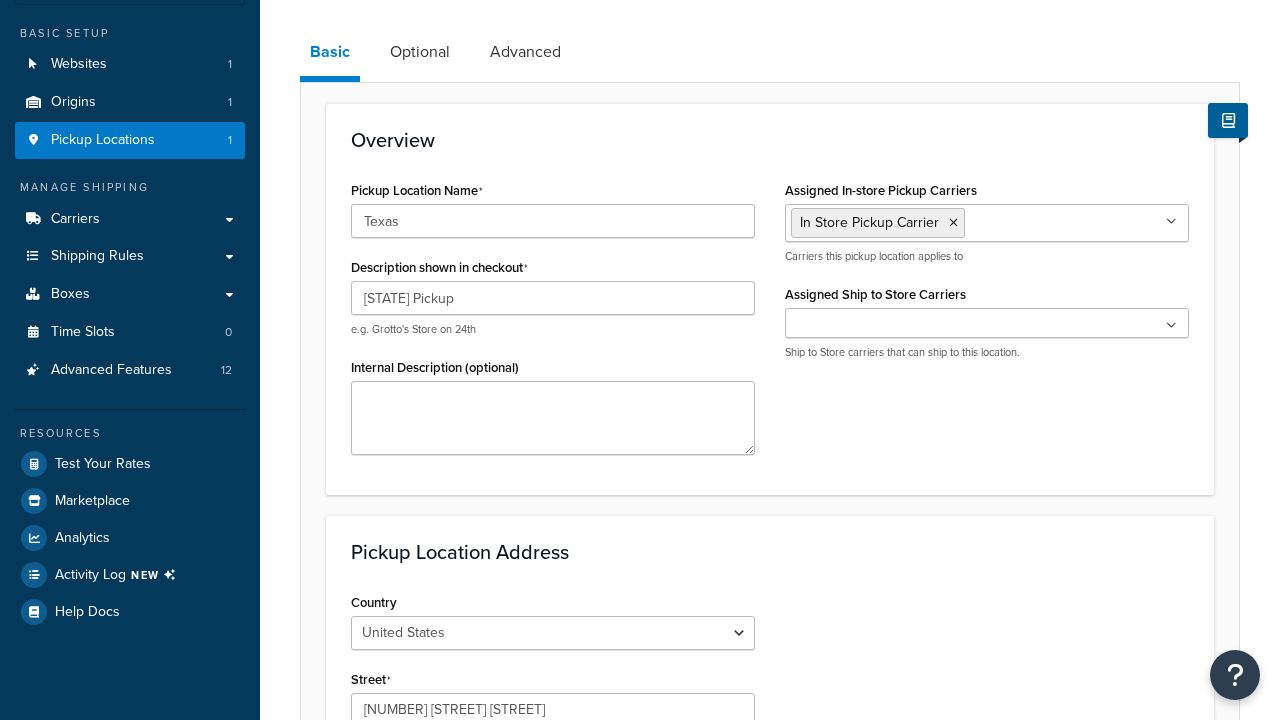 scroll, scrollTop: 0, scrollLeft: 0, axis: both 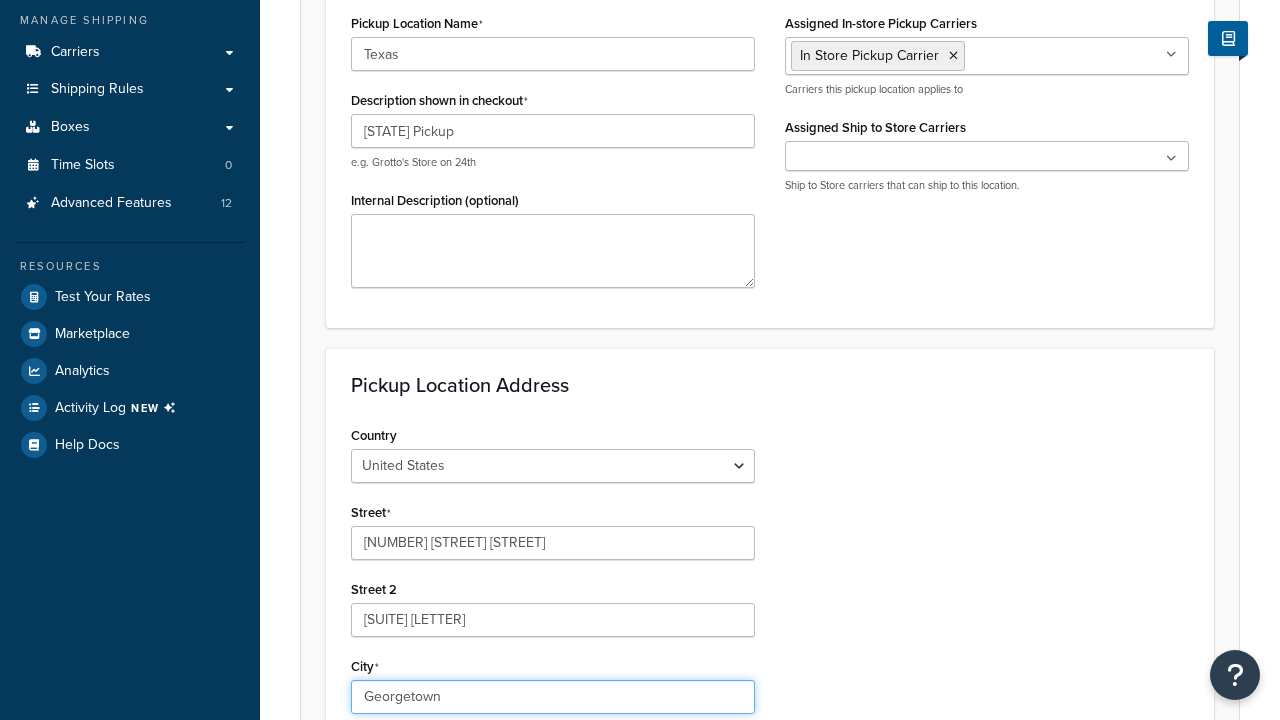 select on "43" 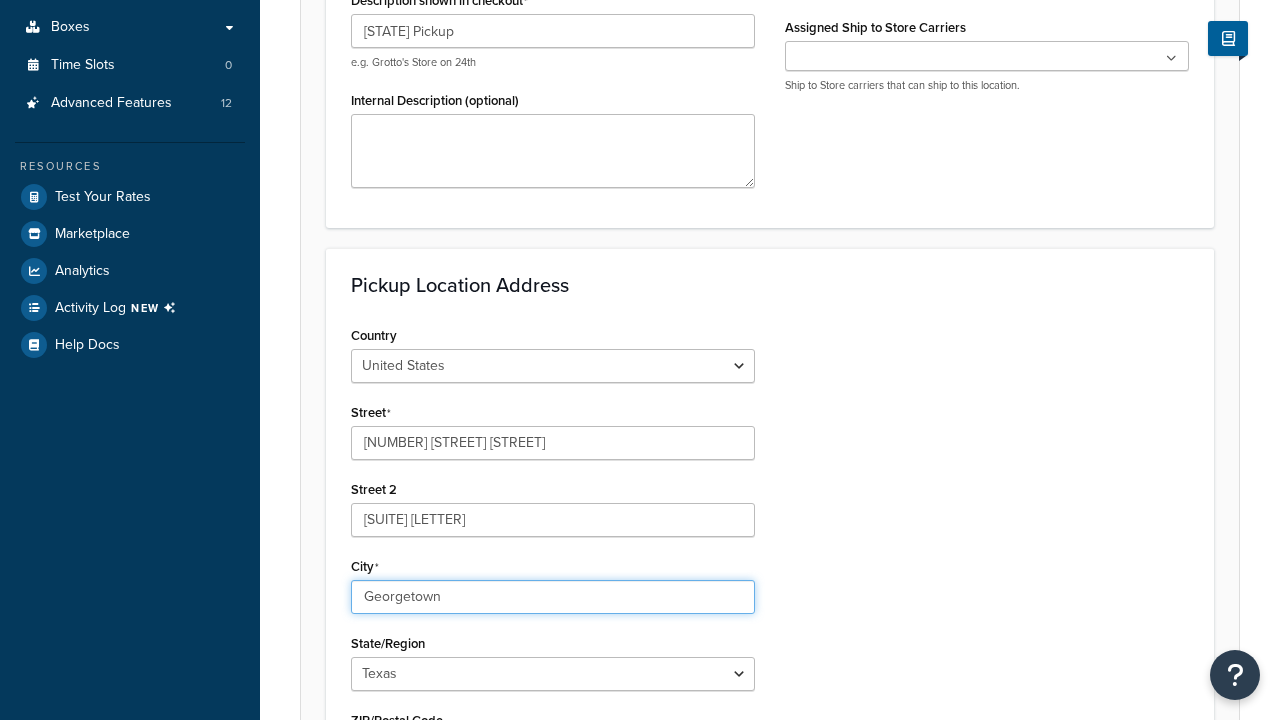 type on "Georgetown" 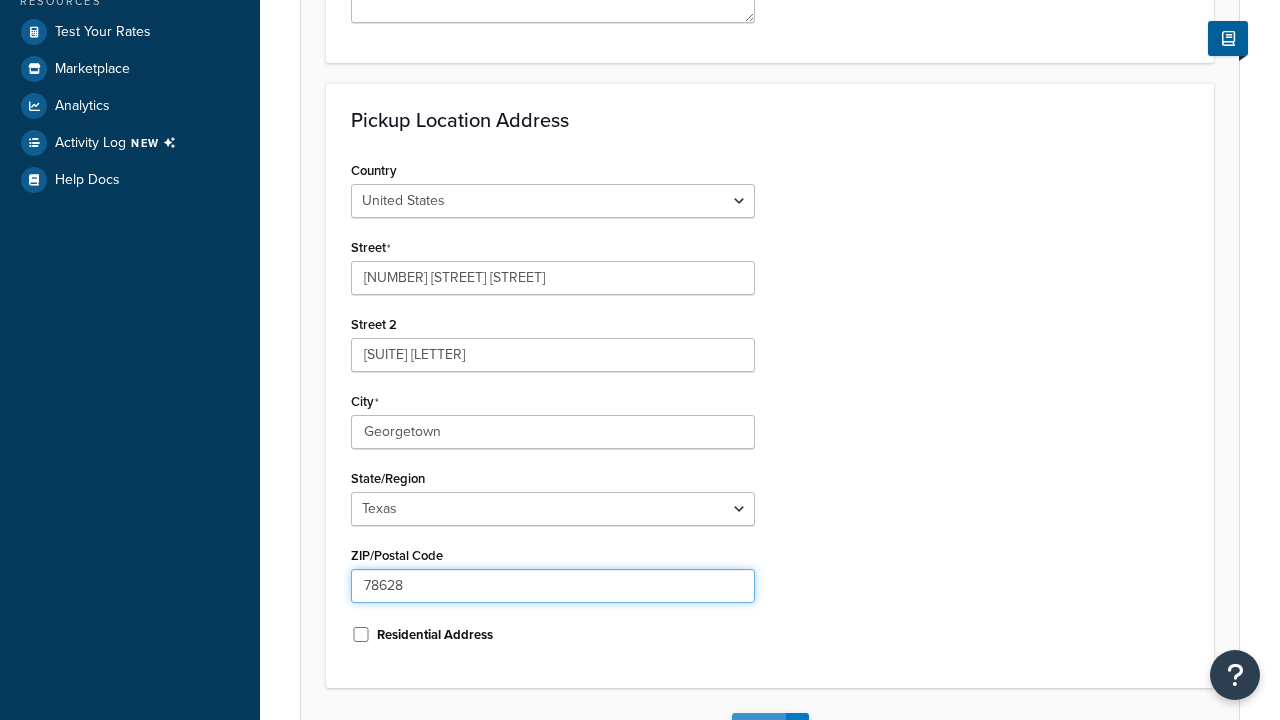 type on "78628" 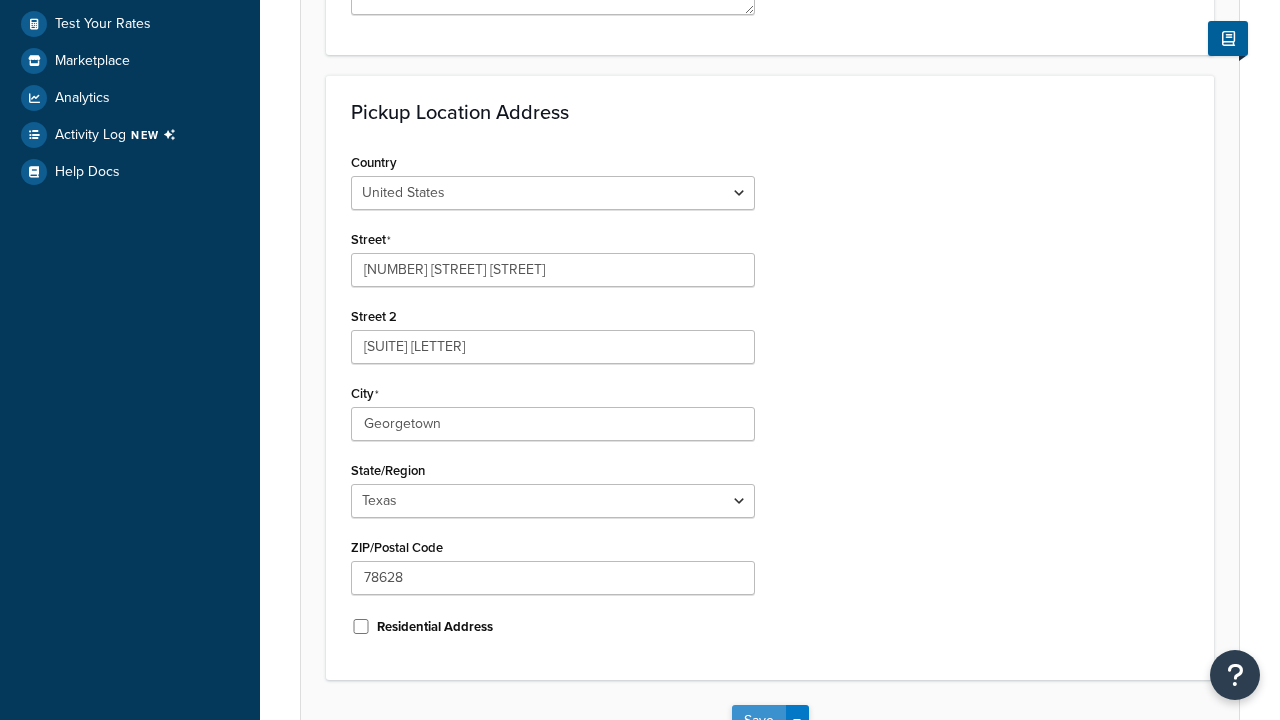 click on "Save" at bounding box center (759, 721) 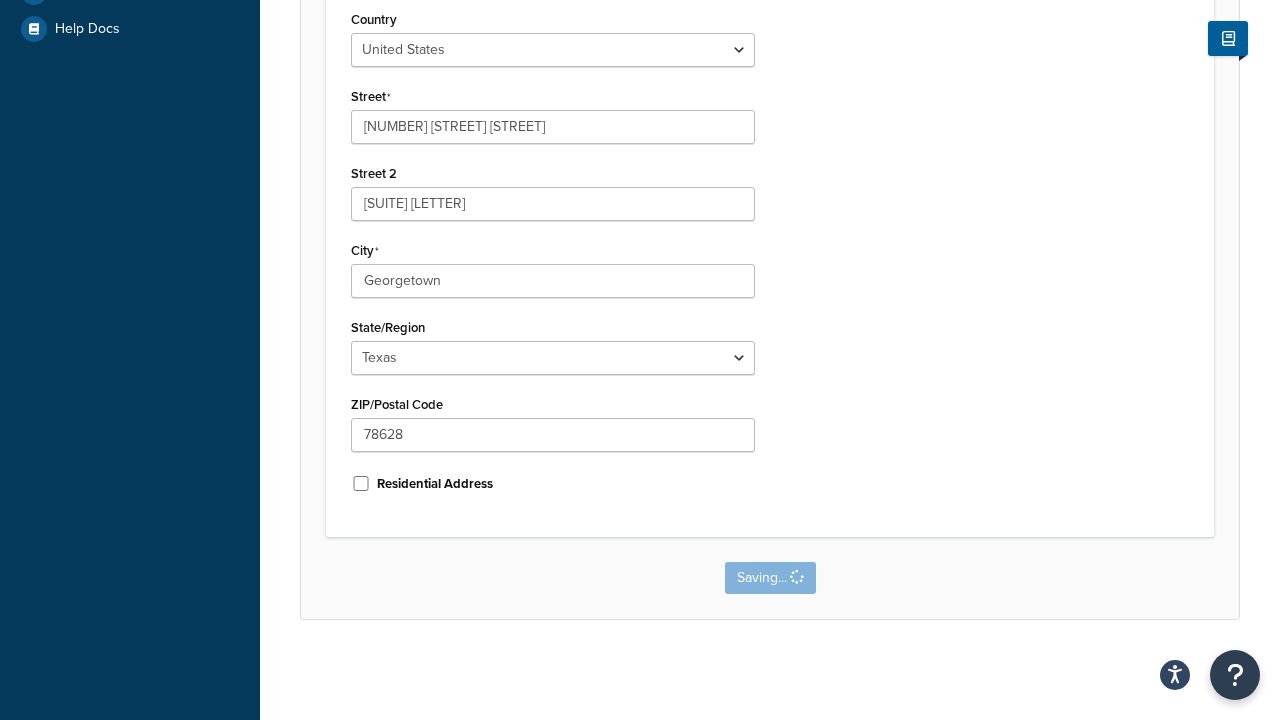 scroll, scrollTop: 0, scrollLeft: 0, axis: both 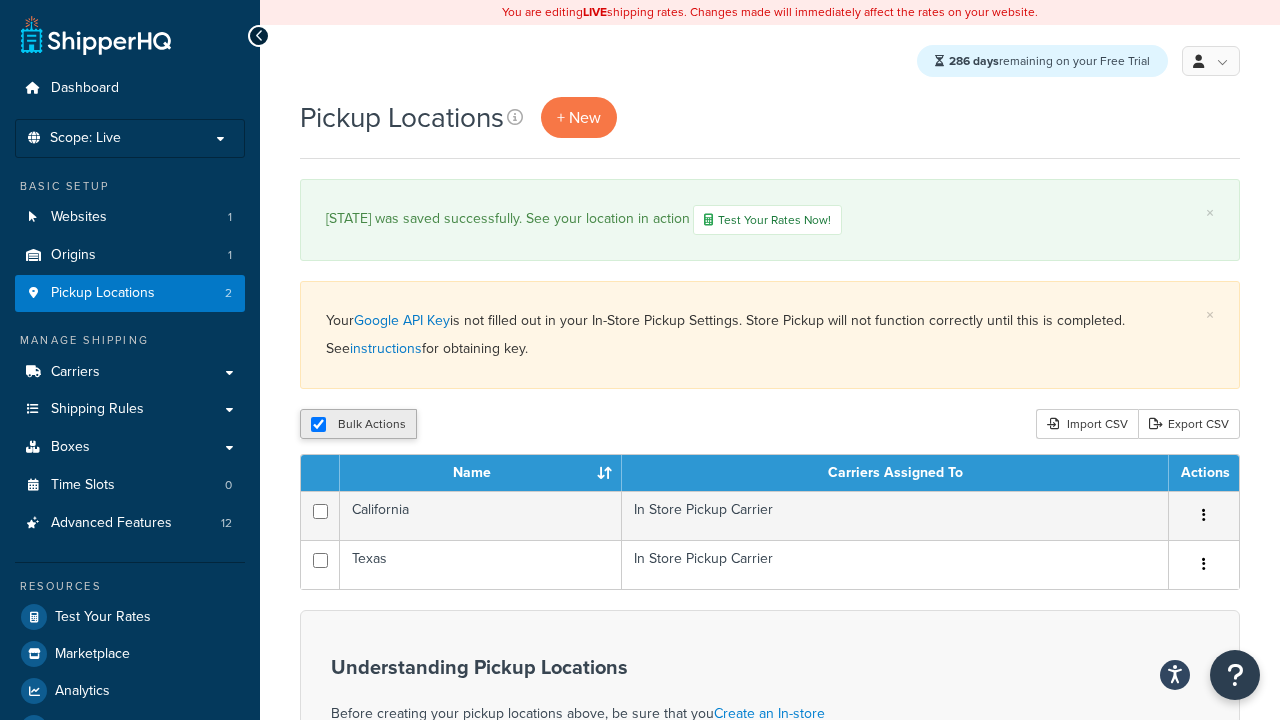 click on "Bulk Actions" at bounding box center (358, 424) 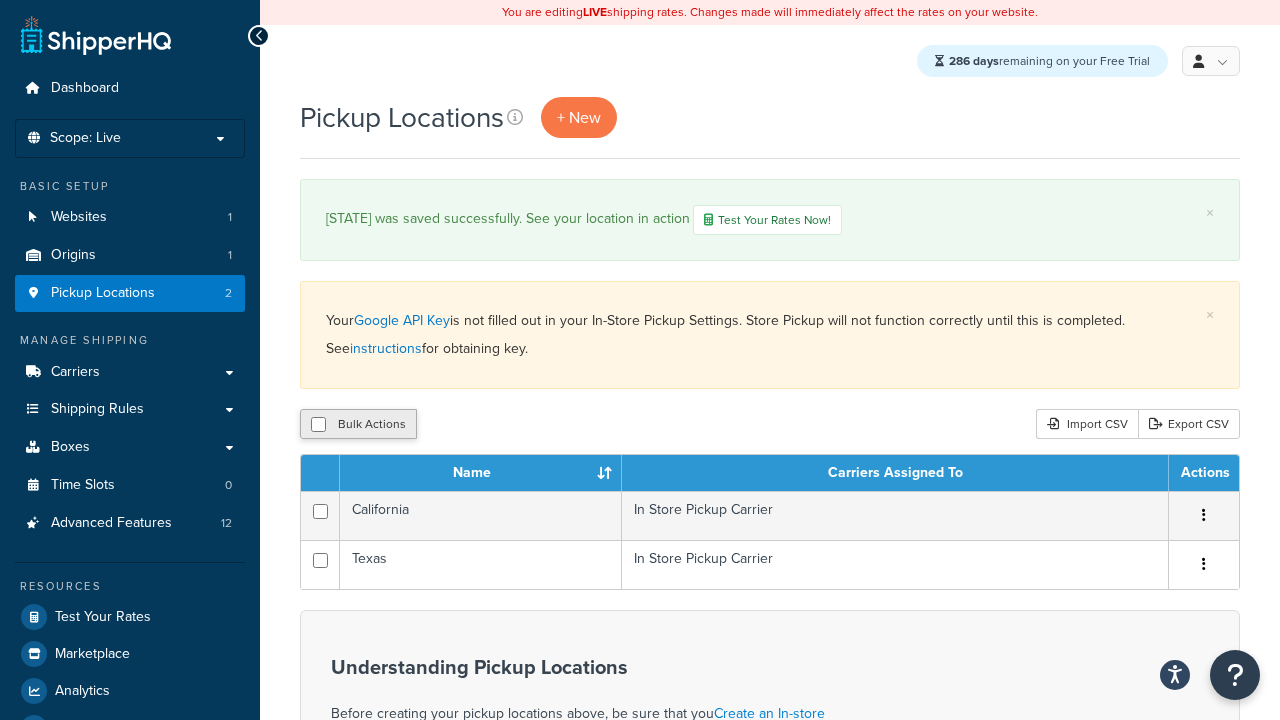 click on "Bulk Actions" at bounding box center (358, 424) 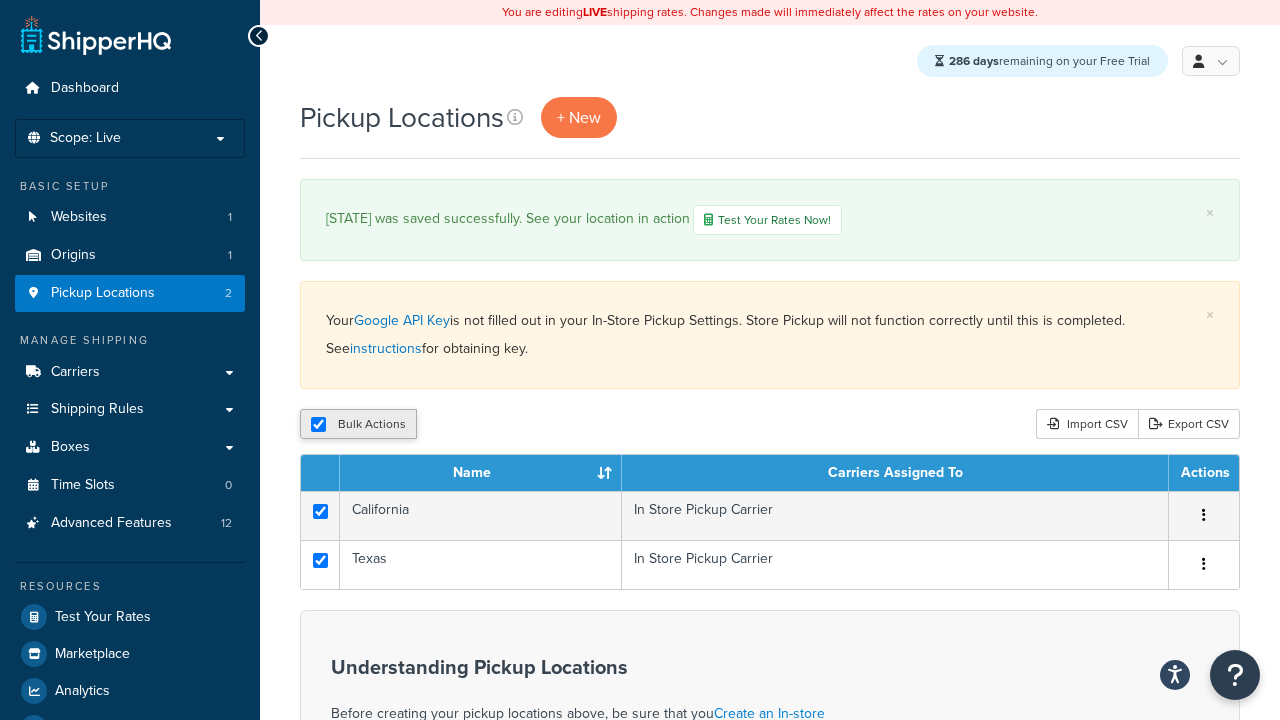 checkbox on "true" 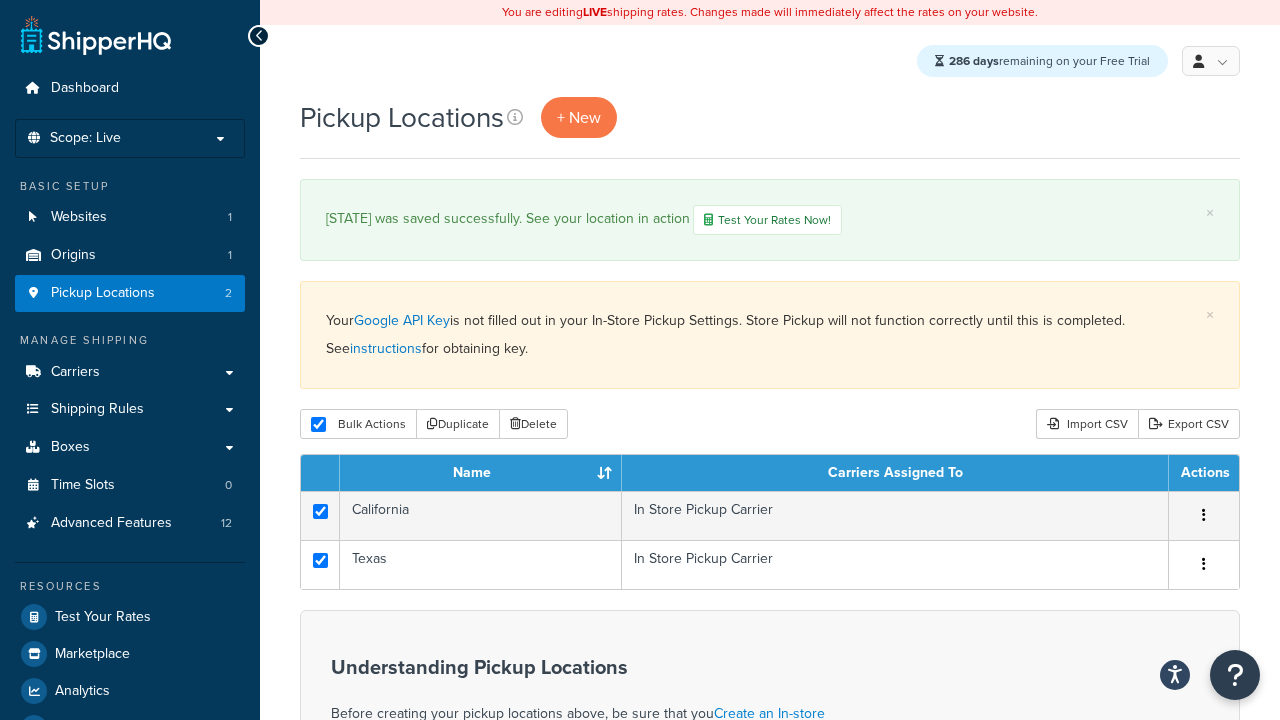 click on "Duplicate" at bounding box center (458, 424) 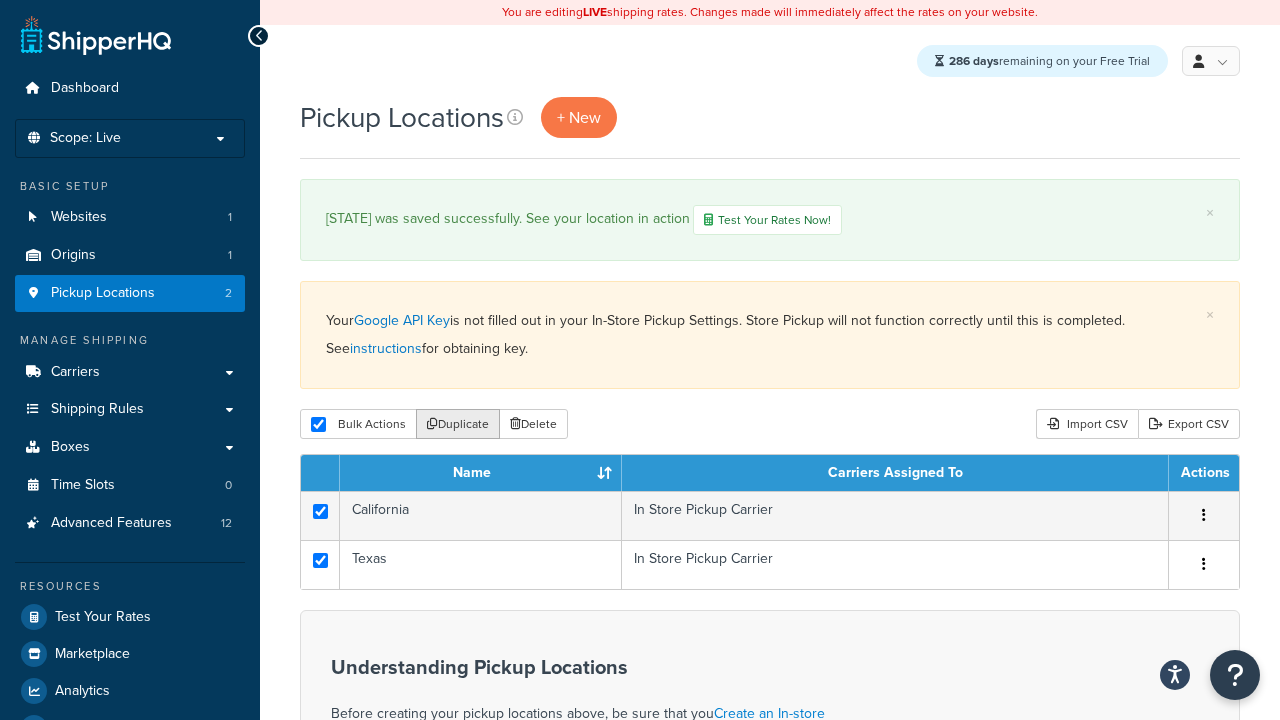 scroll, scrollTop: 67, scrollLeft: 0, axis: vertical 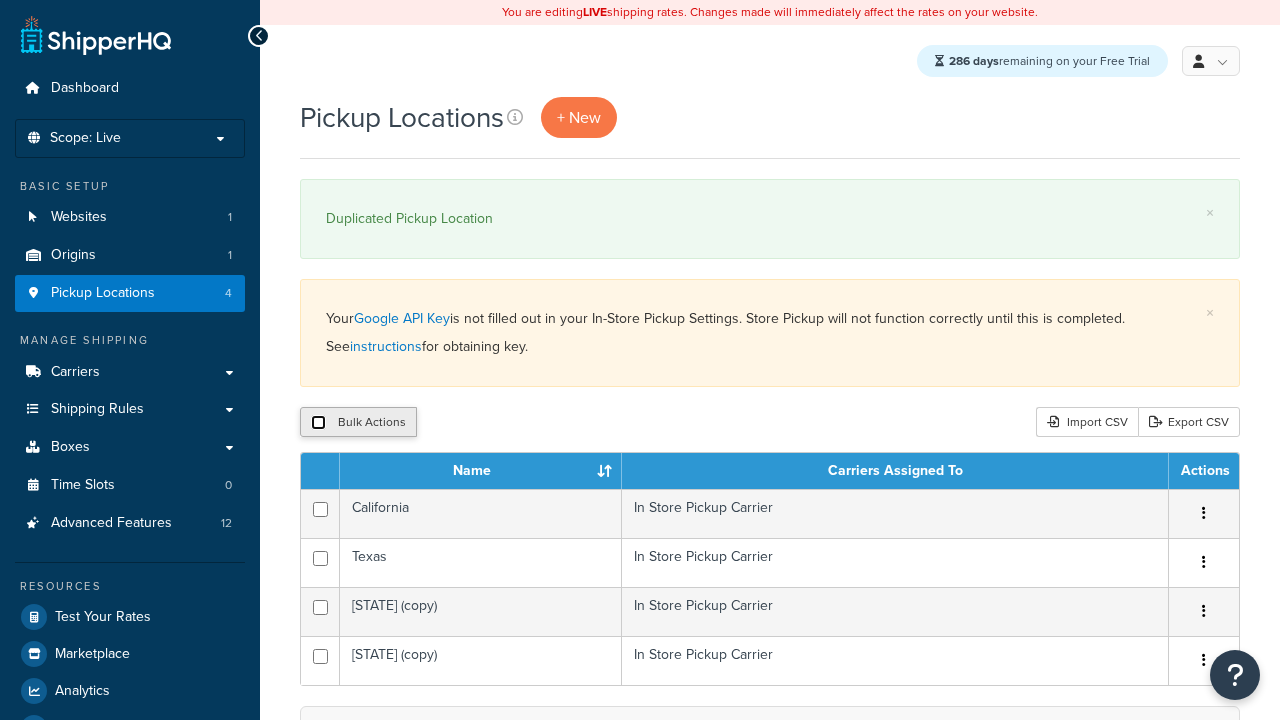 click at bounding box center [318, 422] 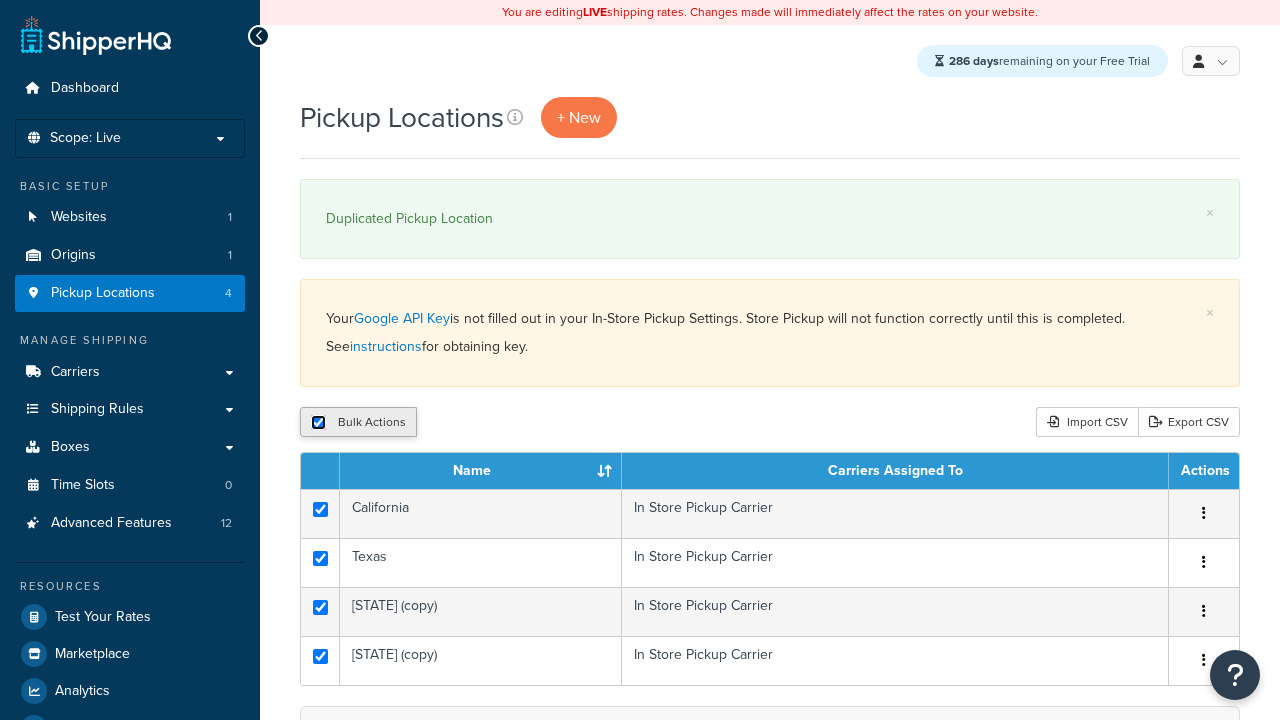checkbox on "true" 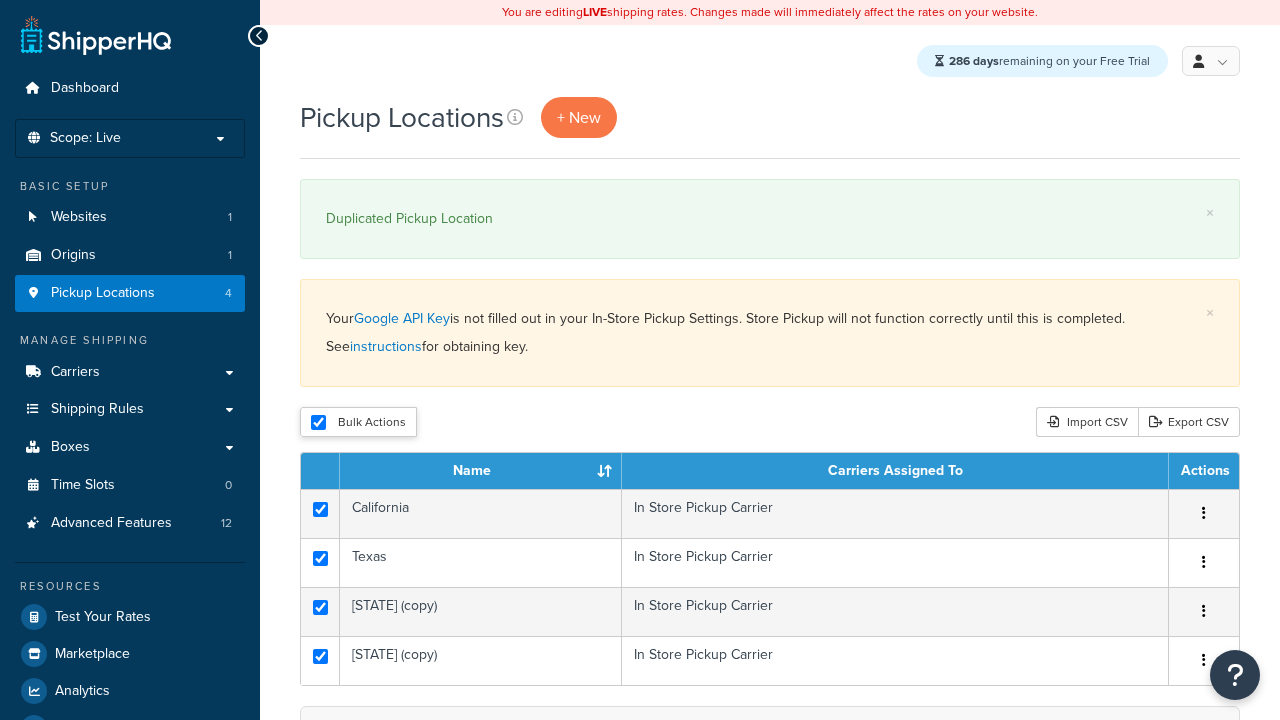 click on "Delete" at bounding box center [0, 0] 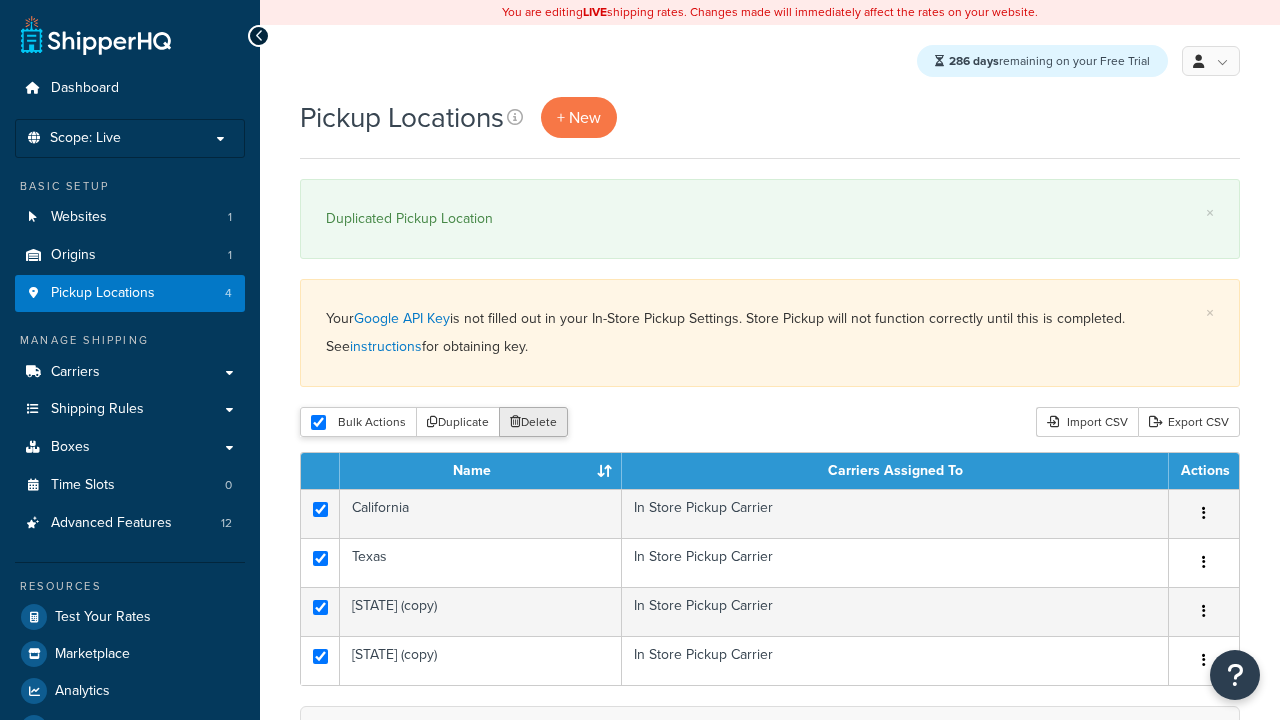 scroll, scrollTop: 0, scrollLeft: 0, axis: both 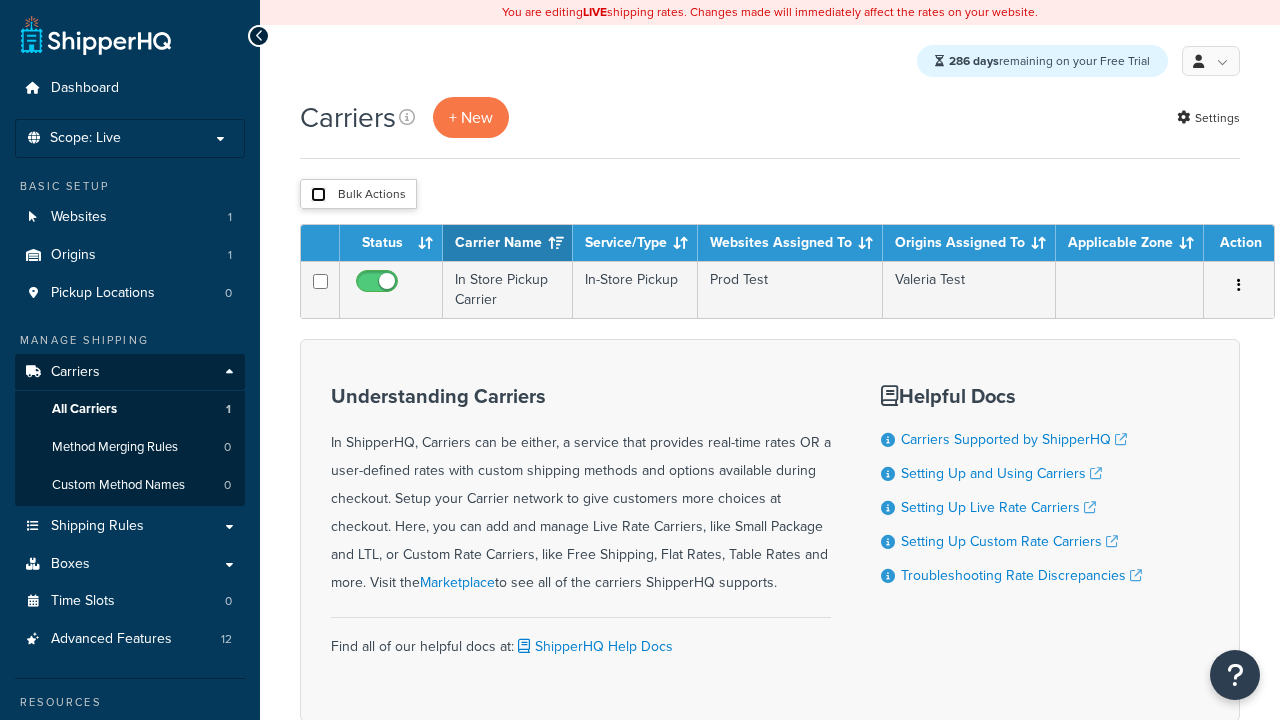 click at bounding box center (318, 194) 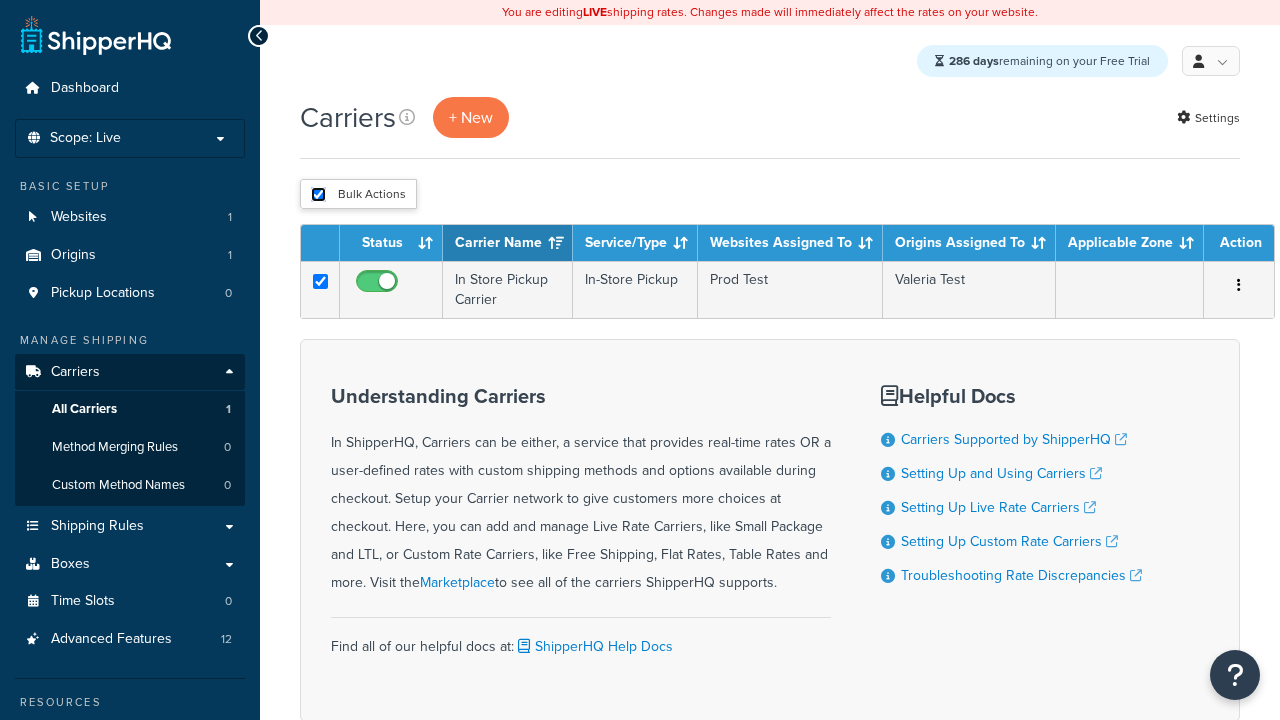 checkbox on "true" 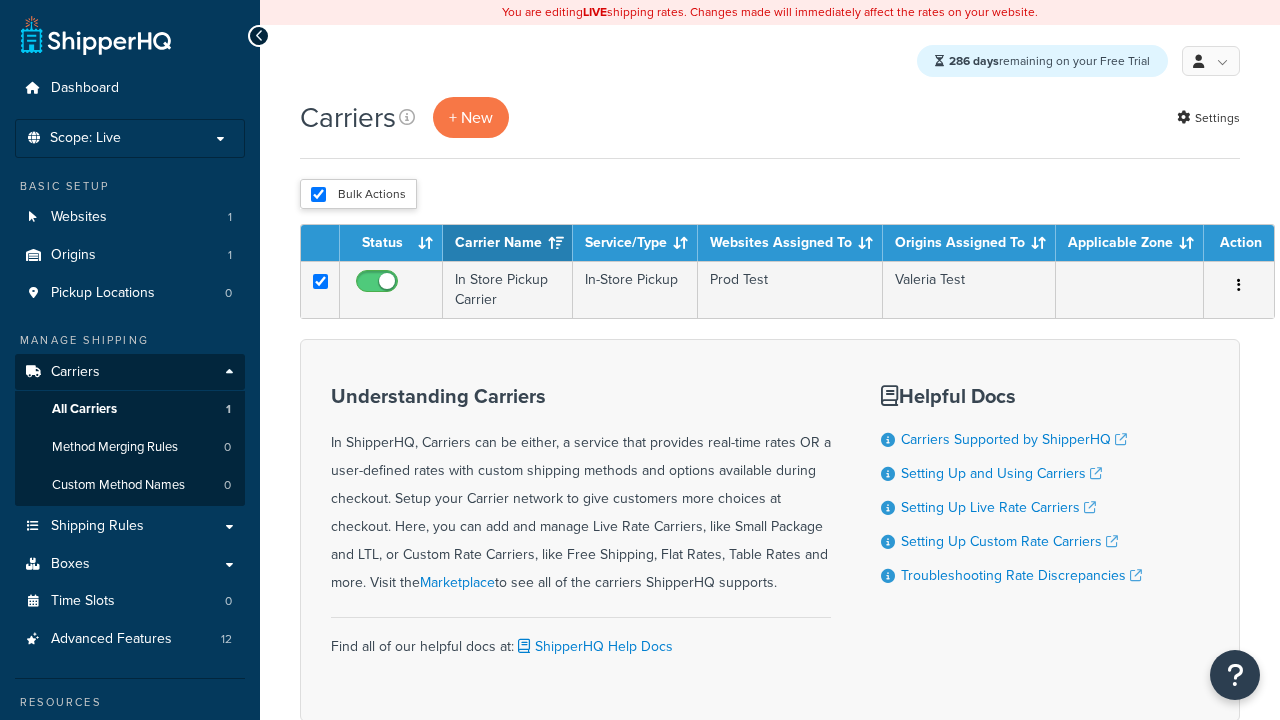 click on "Delete" at bounding box center [0, 0] 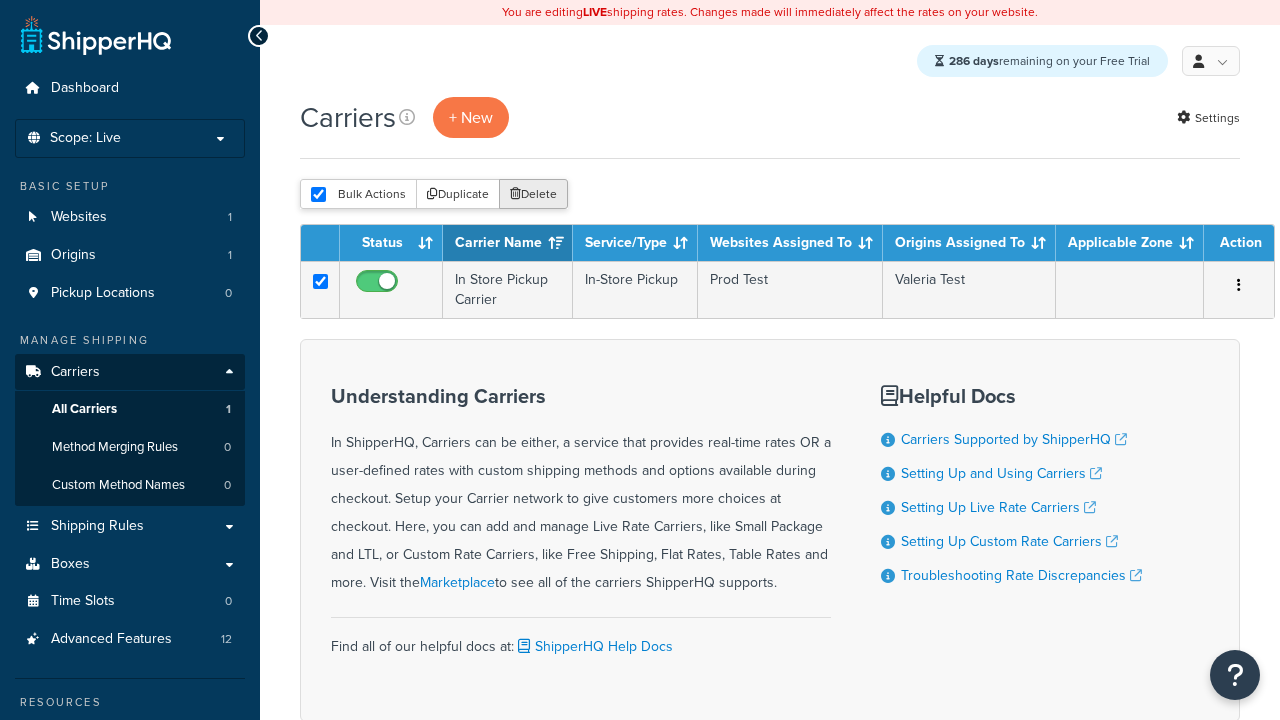 scroll, scrollTop: 0, scrollLeft: 0, axis: both 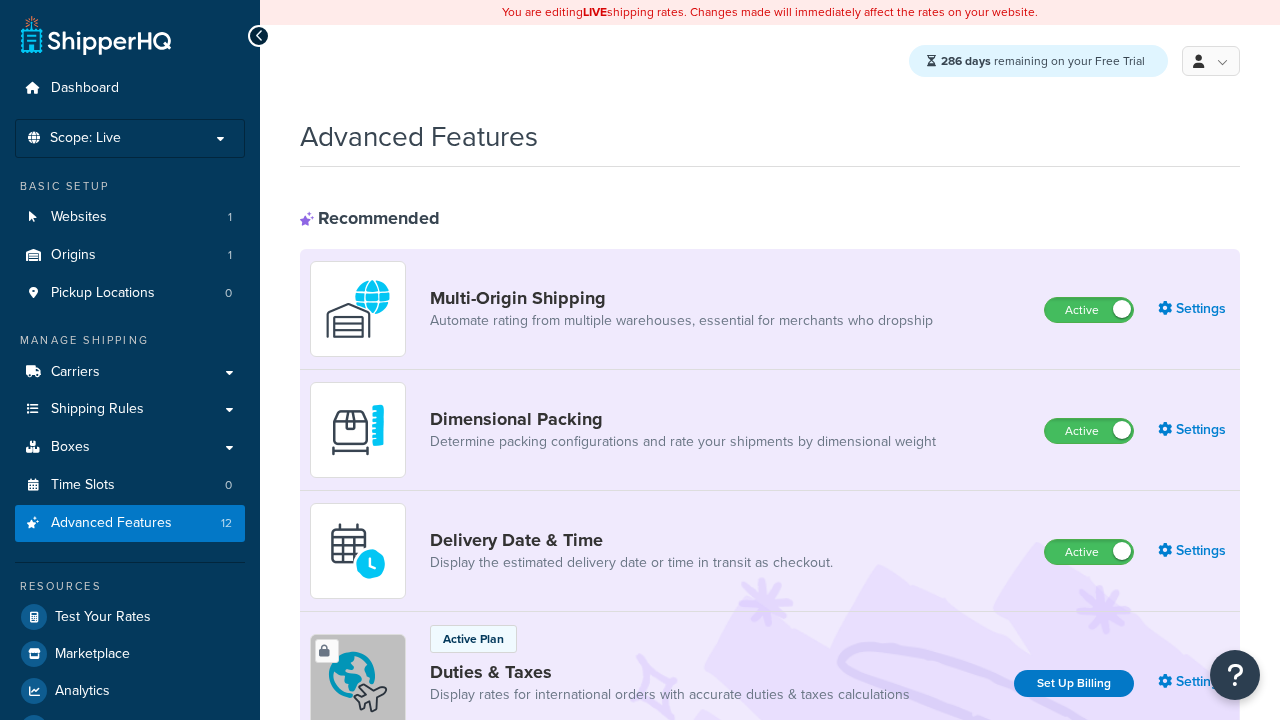 click on "Active" at bounding box center (1089, 310) 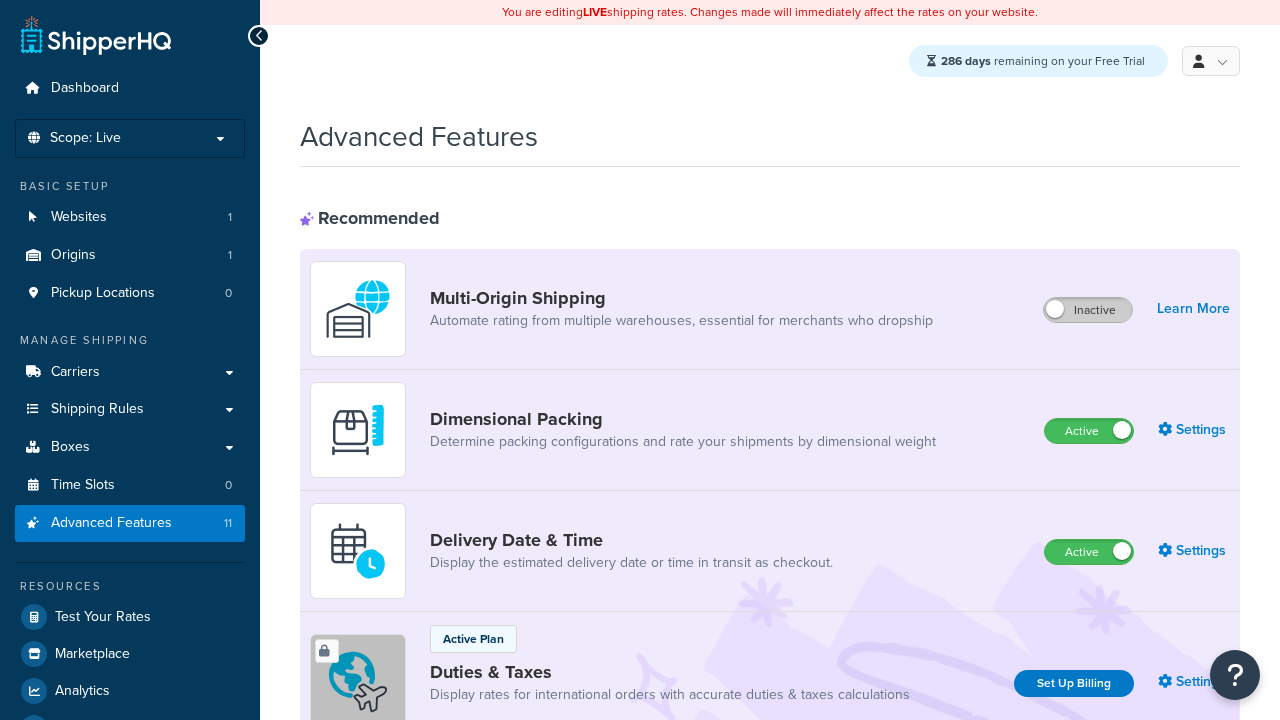 scroll, scrollTop: 0, scrollLeft: 0, axis: both 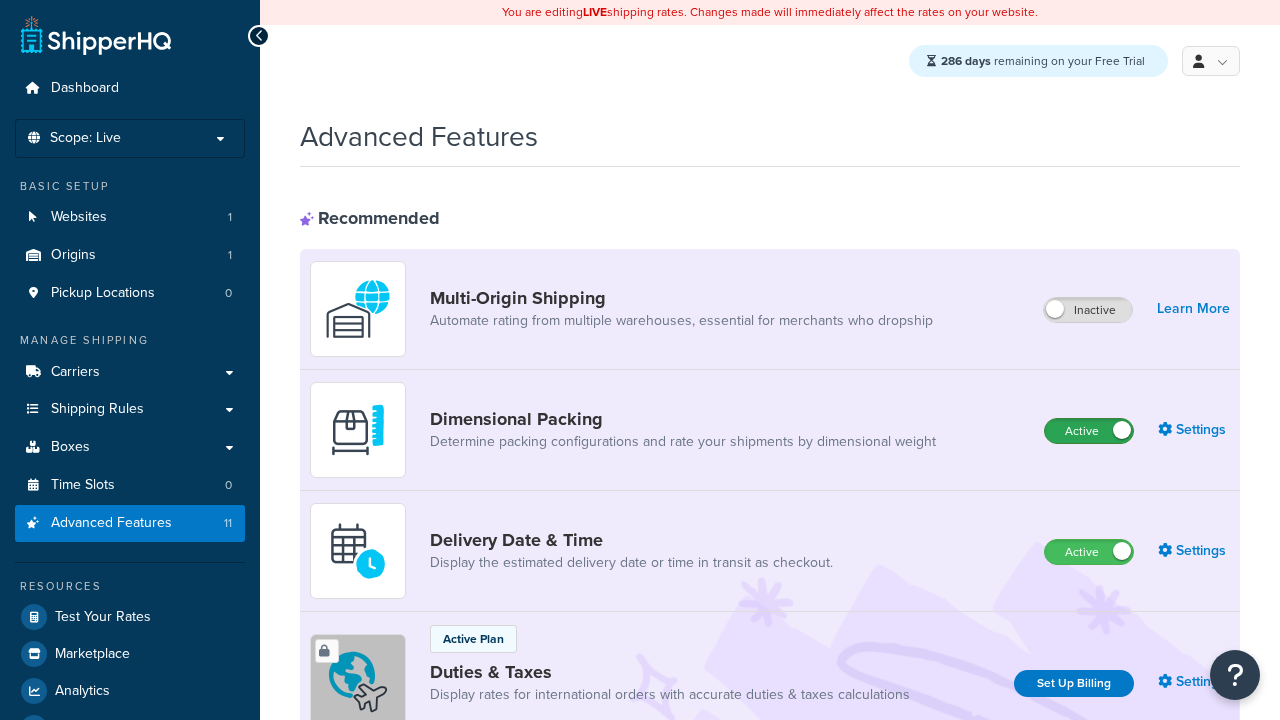 click on "Active" at bounding box center (1089, 431) 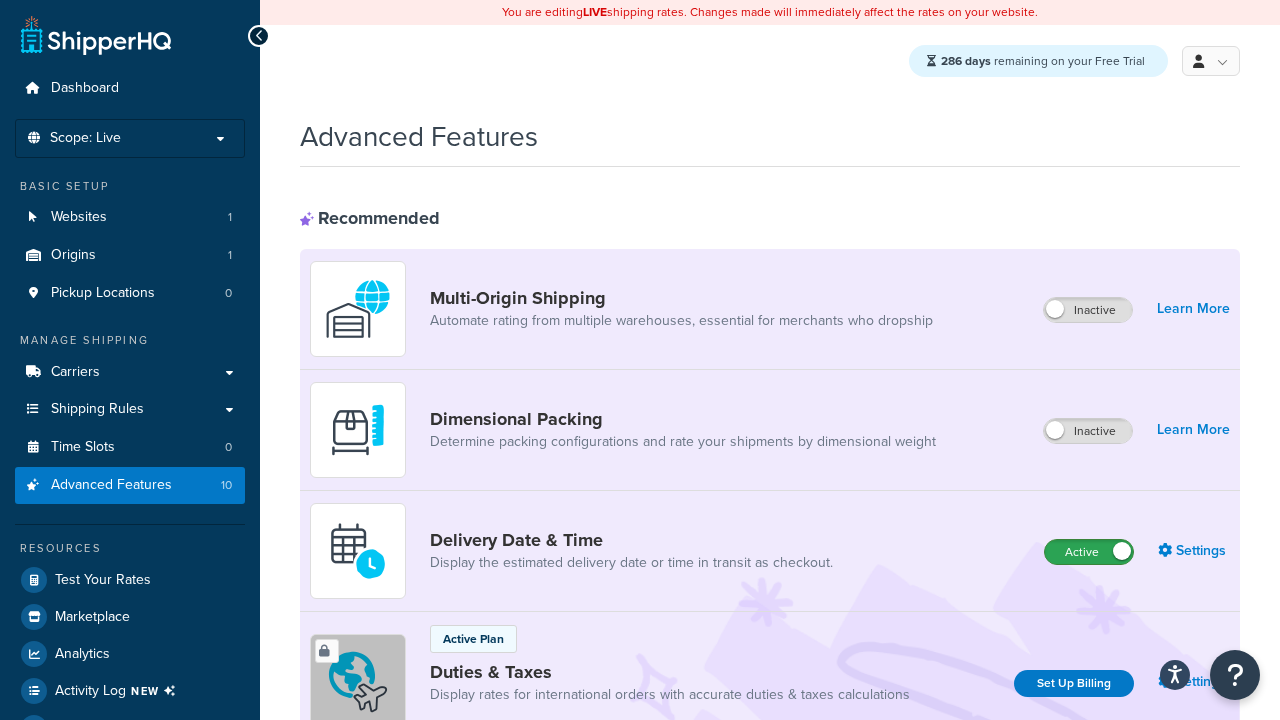 click on "Active" at bounding box center (1089, 552) 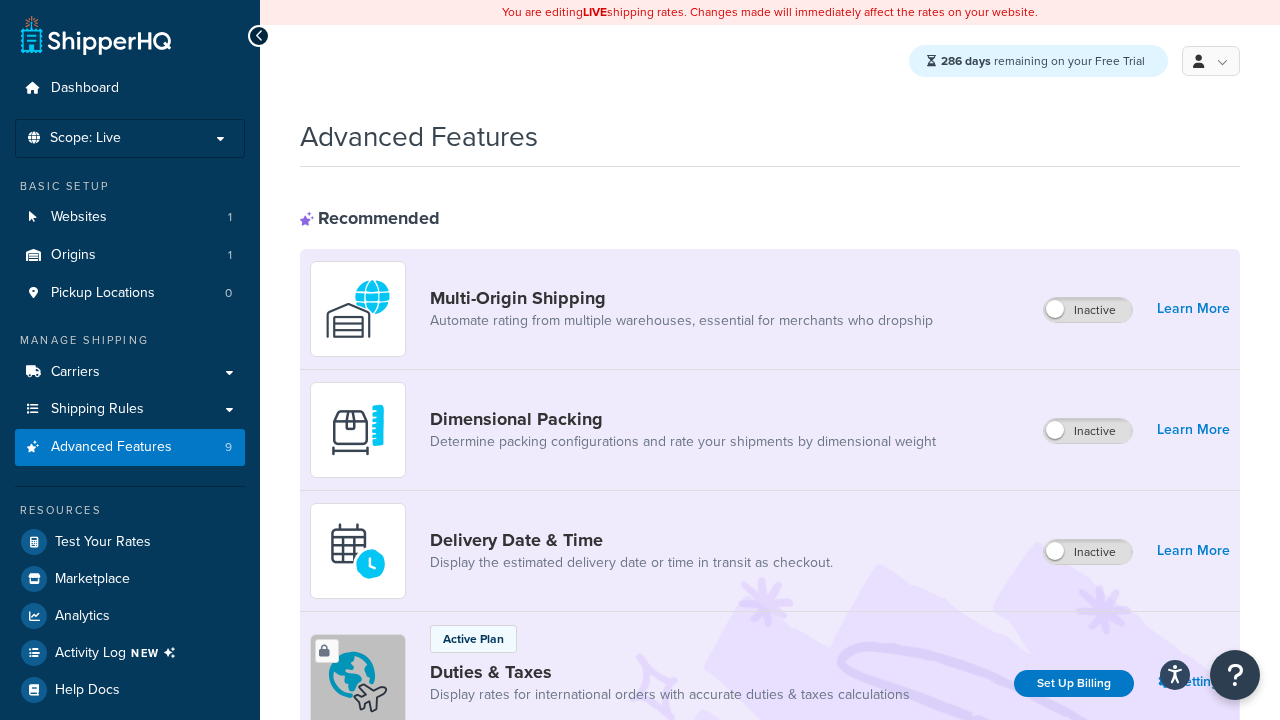 click on "Active" at bounding box center [1089, 887] 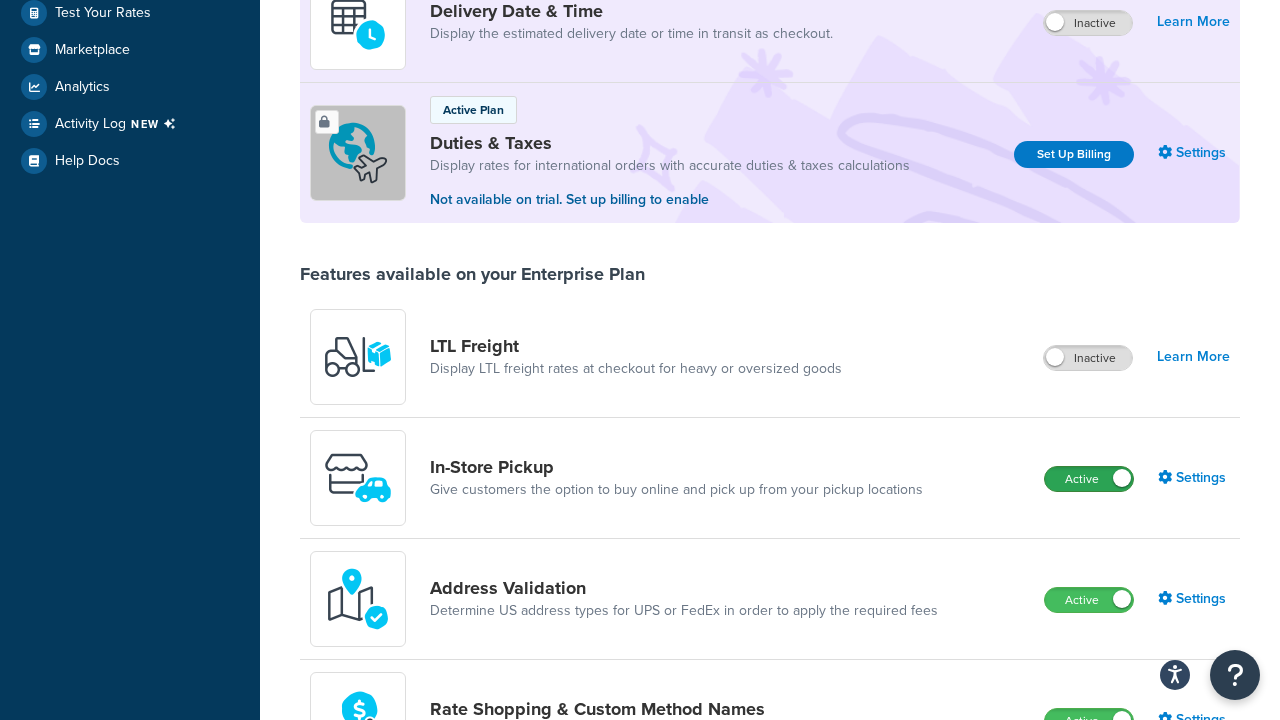 click on "Active" at bounding box center [1089, 479] 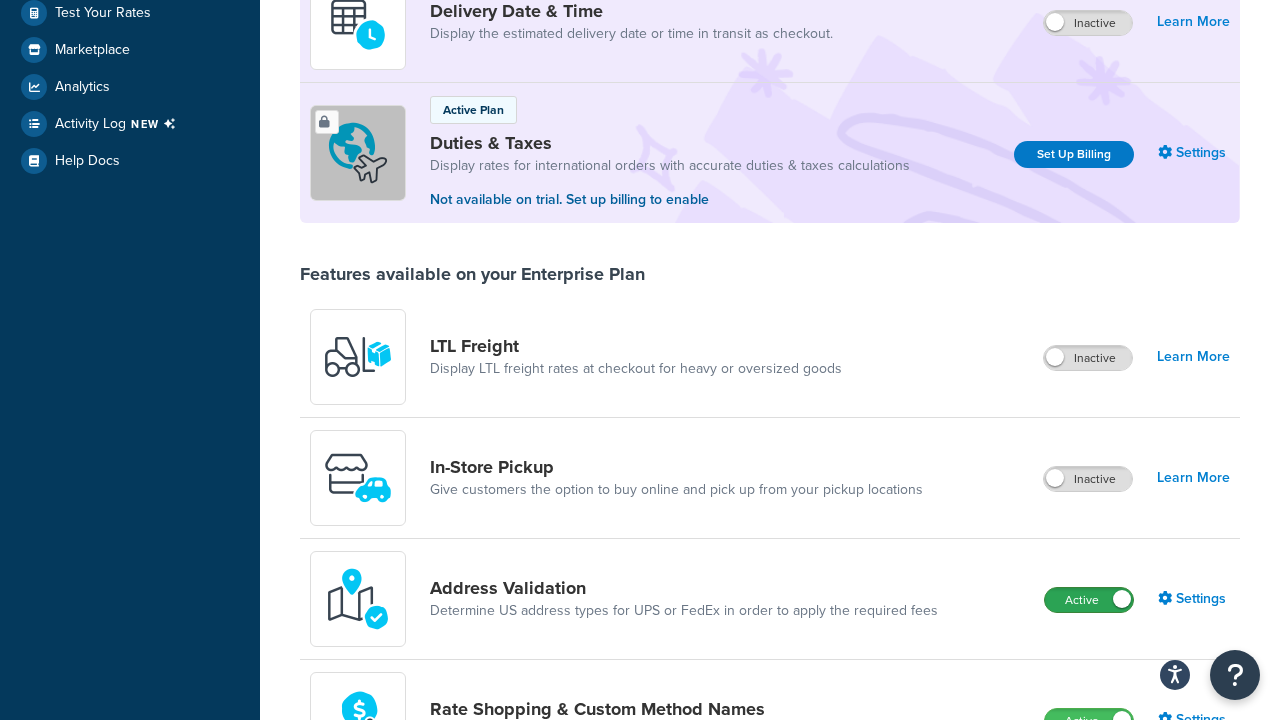 click on "Active" at bounding box center [1089, 600] 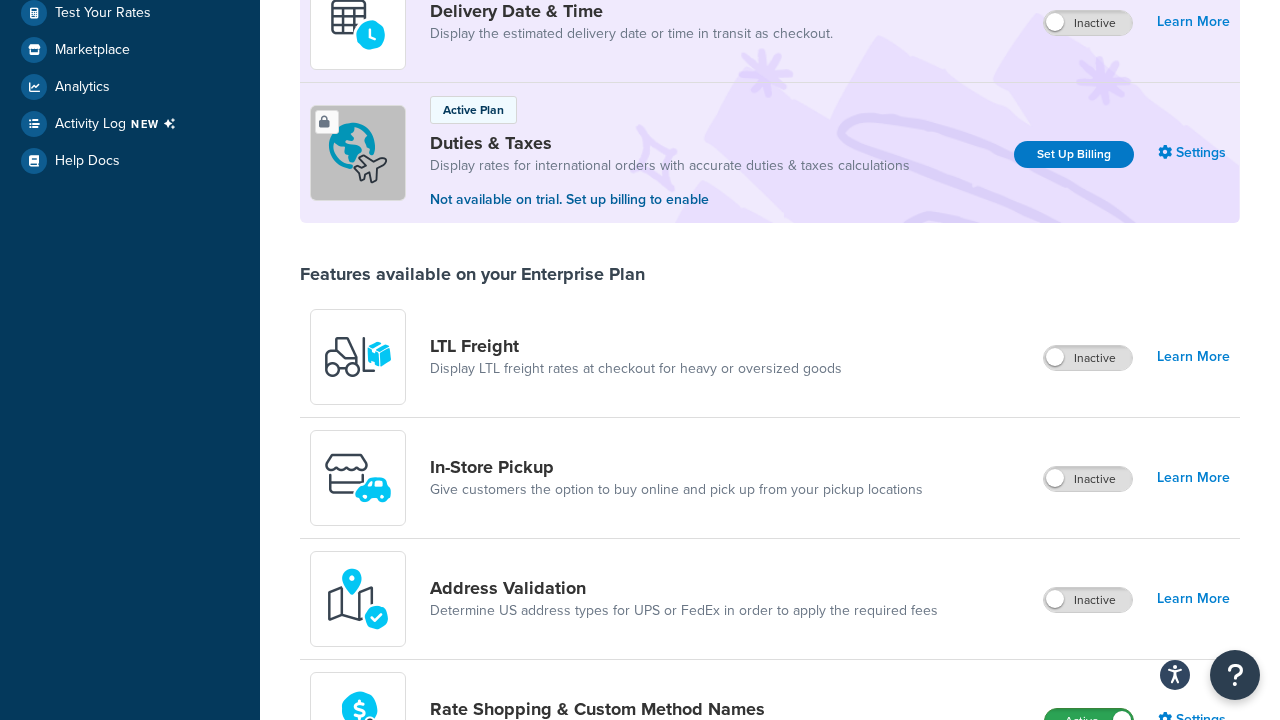 click on "Active" at bounding box center (1089, 721) 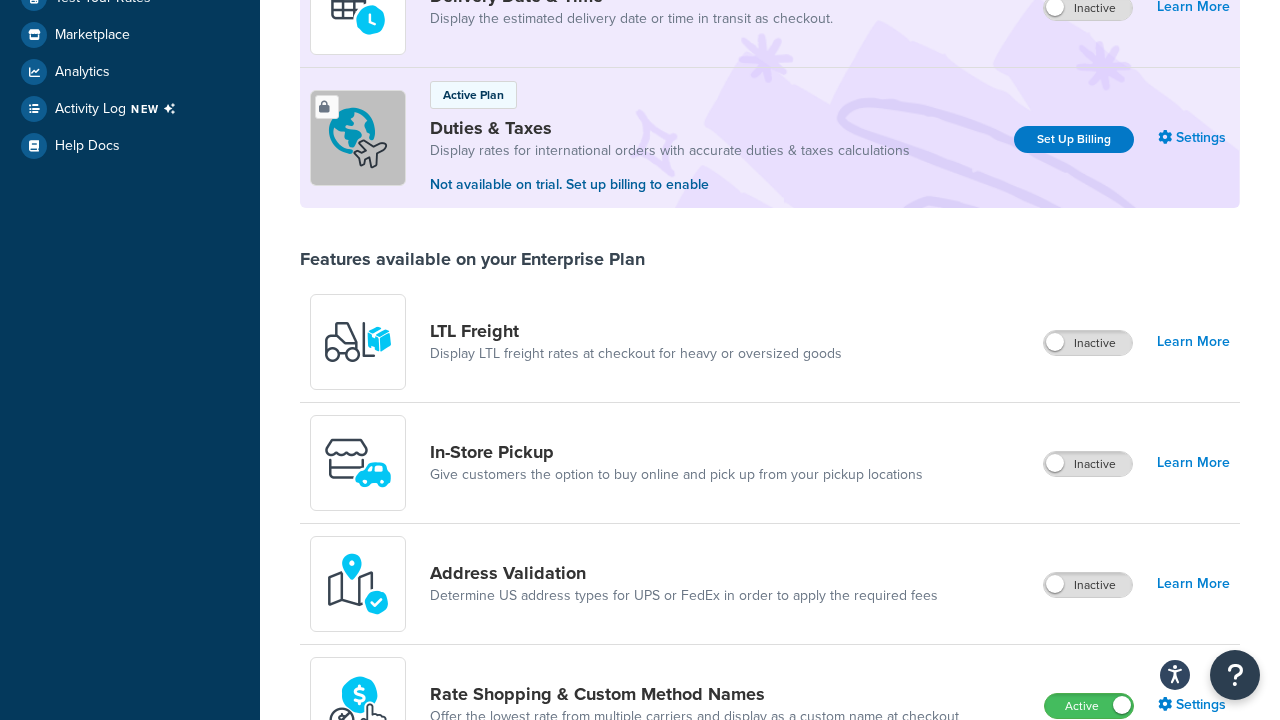click on "Active" at bounding box center (1088, 827) 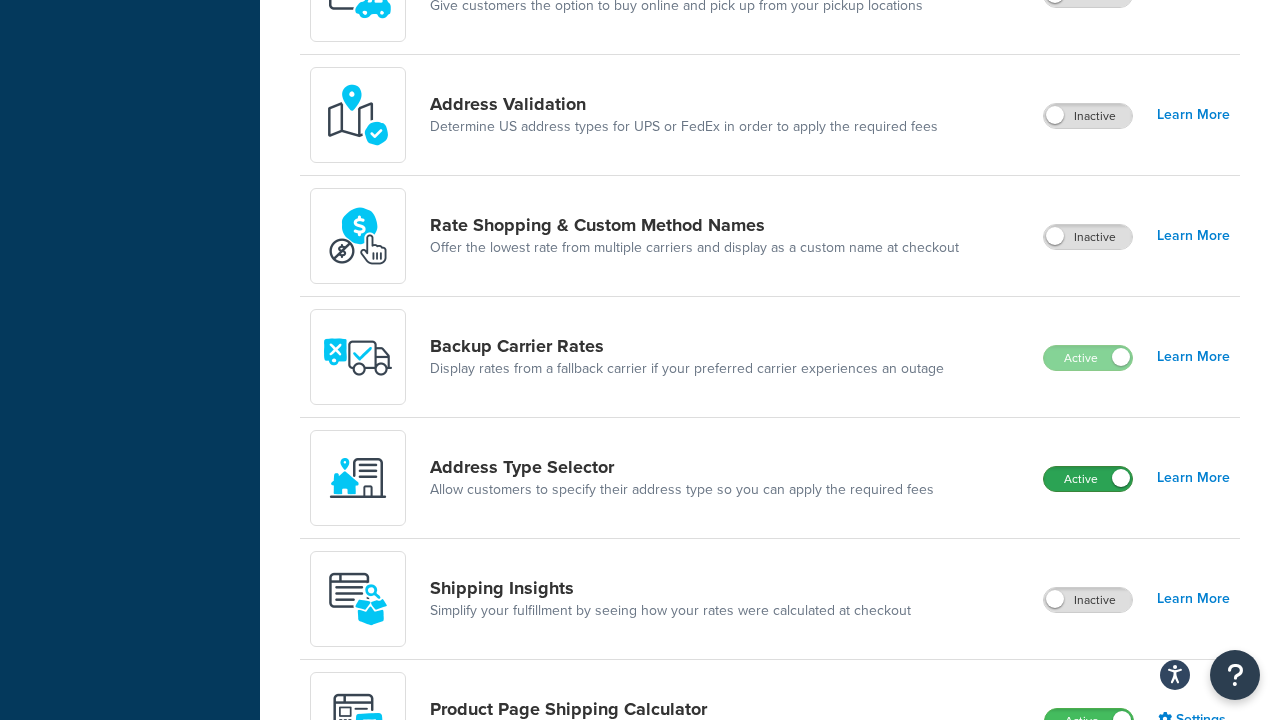 click on "Active" at bounding box center (1088, 479) 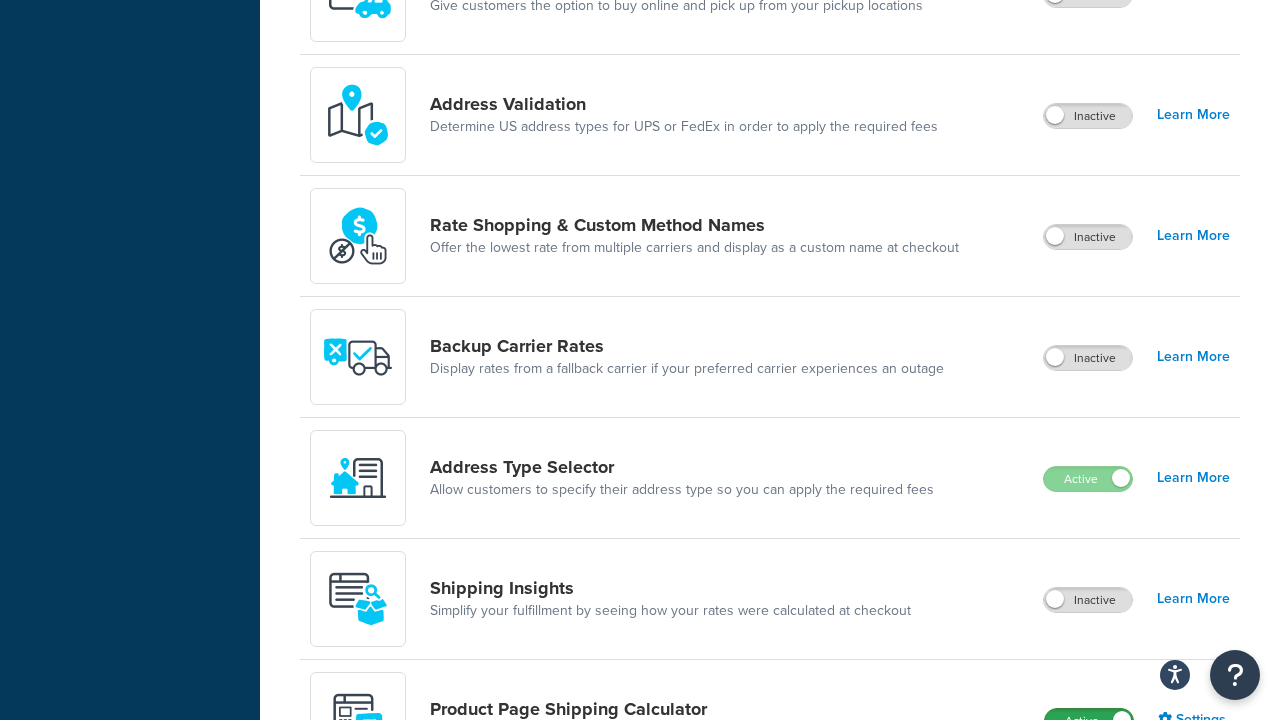 click on "Active" at bounding box center [1089, 721] 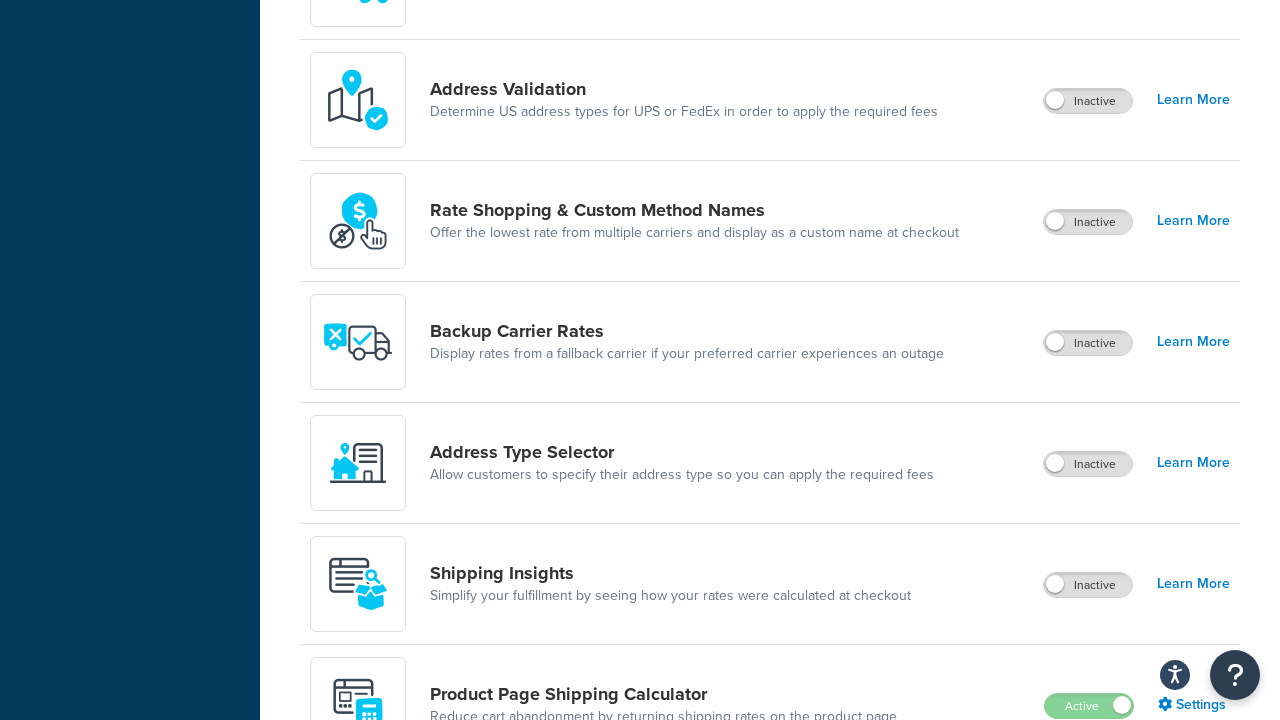 click on "Active" at bounding box center [1088, 827] 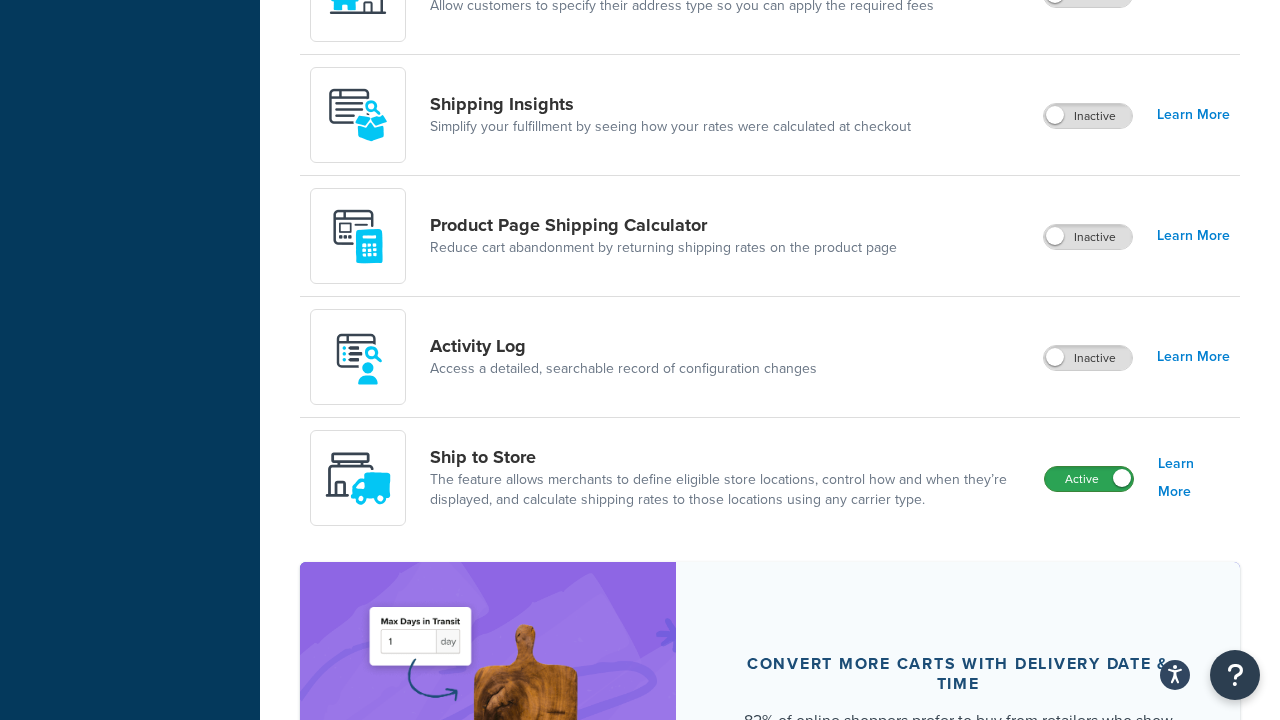 click on "Active" at bounding box center (1089, 479) 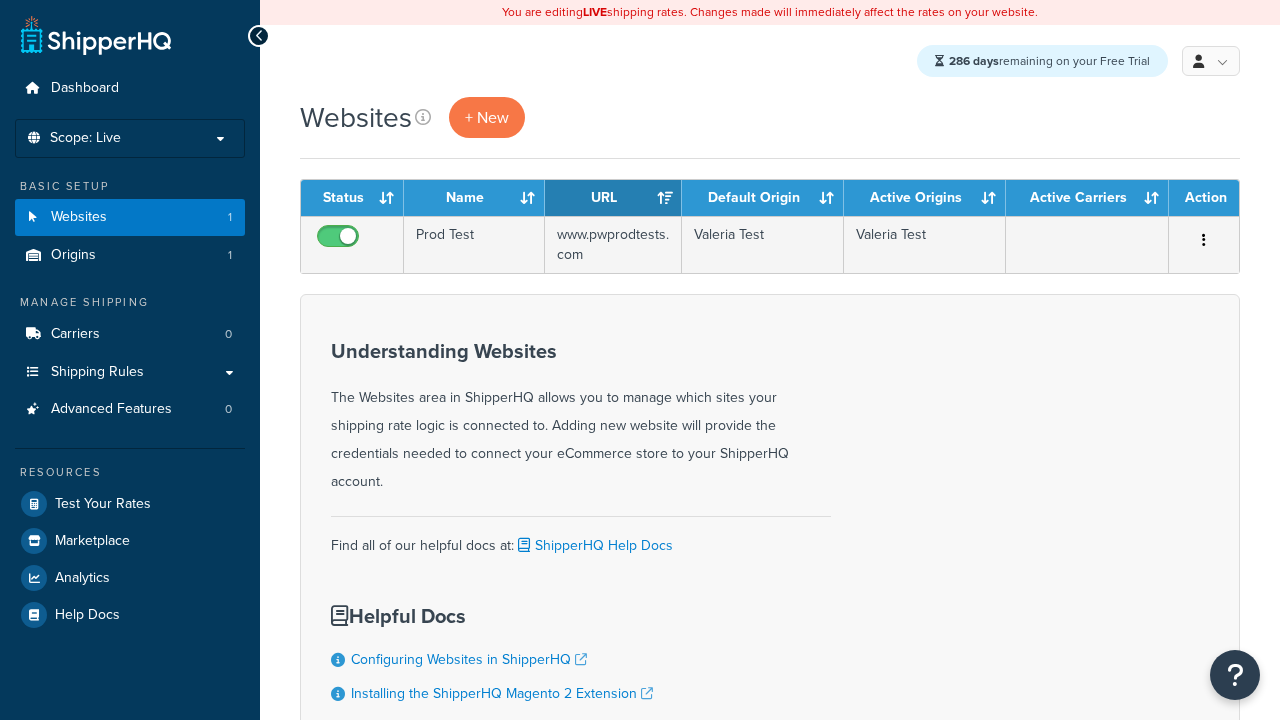 scroll, scrollTop: 0, scrollLeft: 0, axis: both 